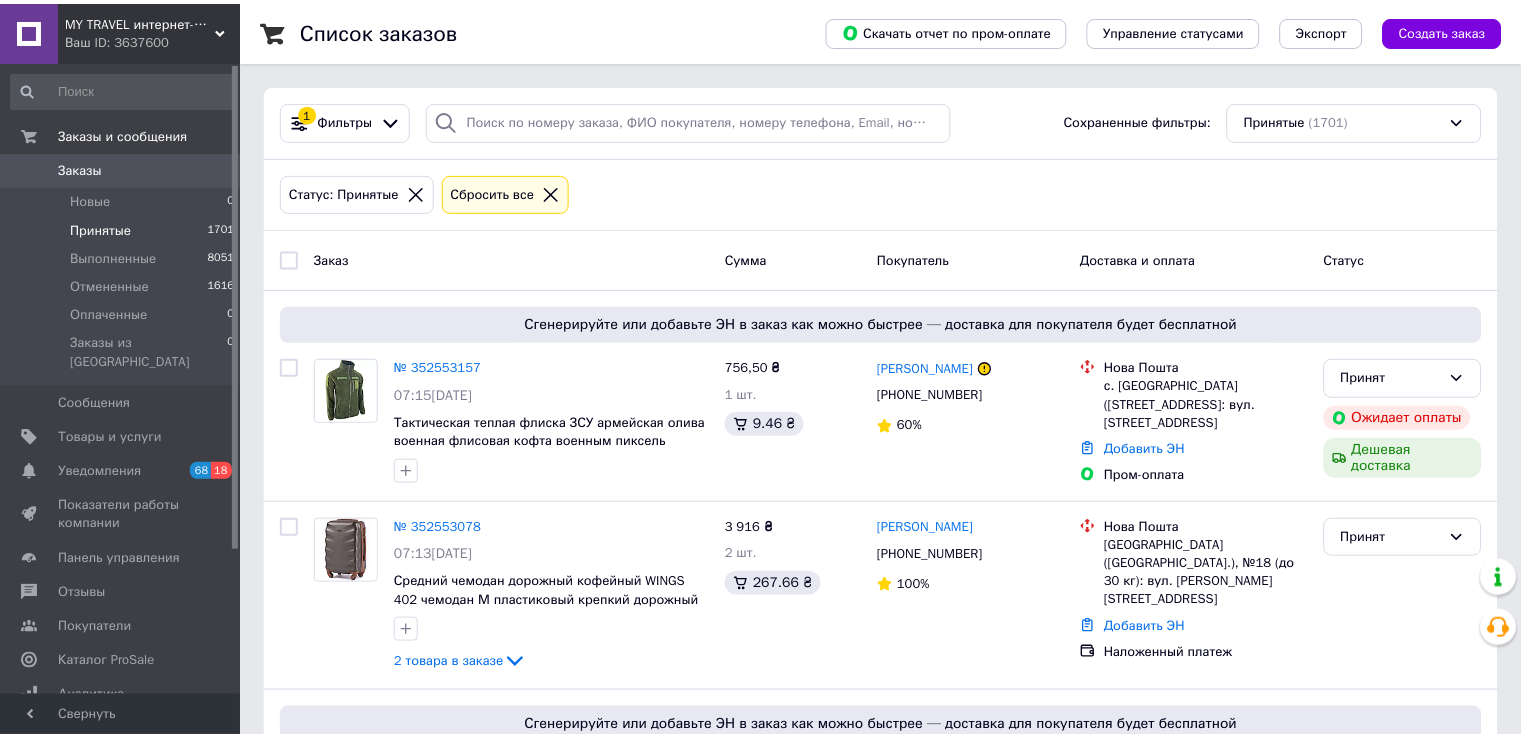 scroll, scrollTop: 0, scrollLeft: 0, axis: both 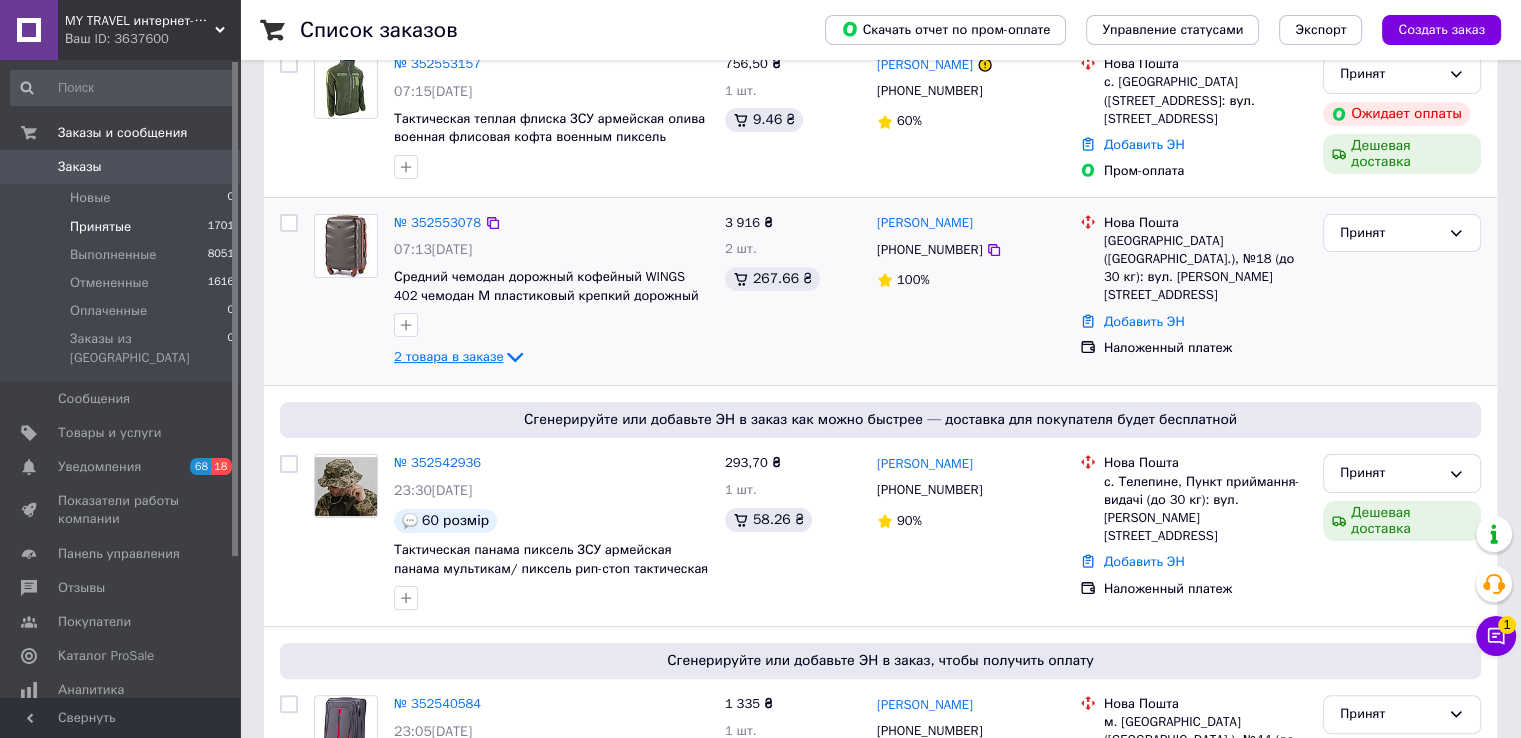 click 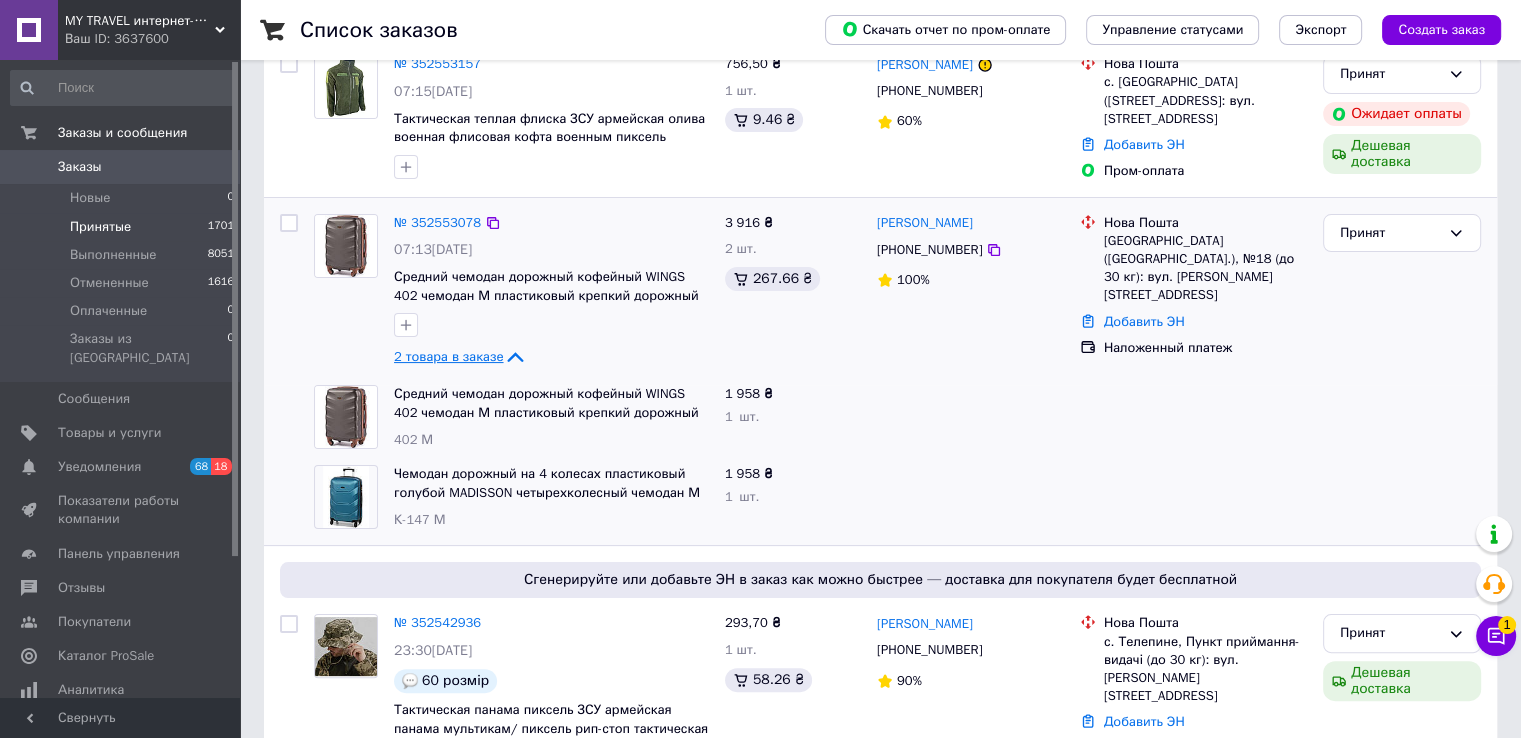 click 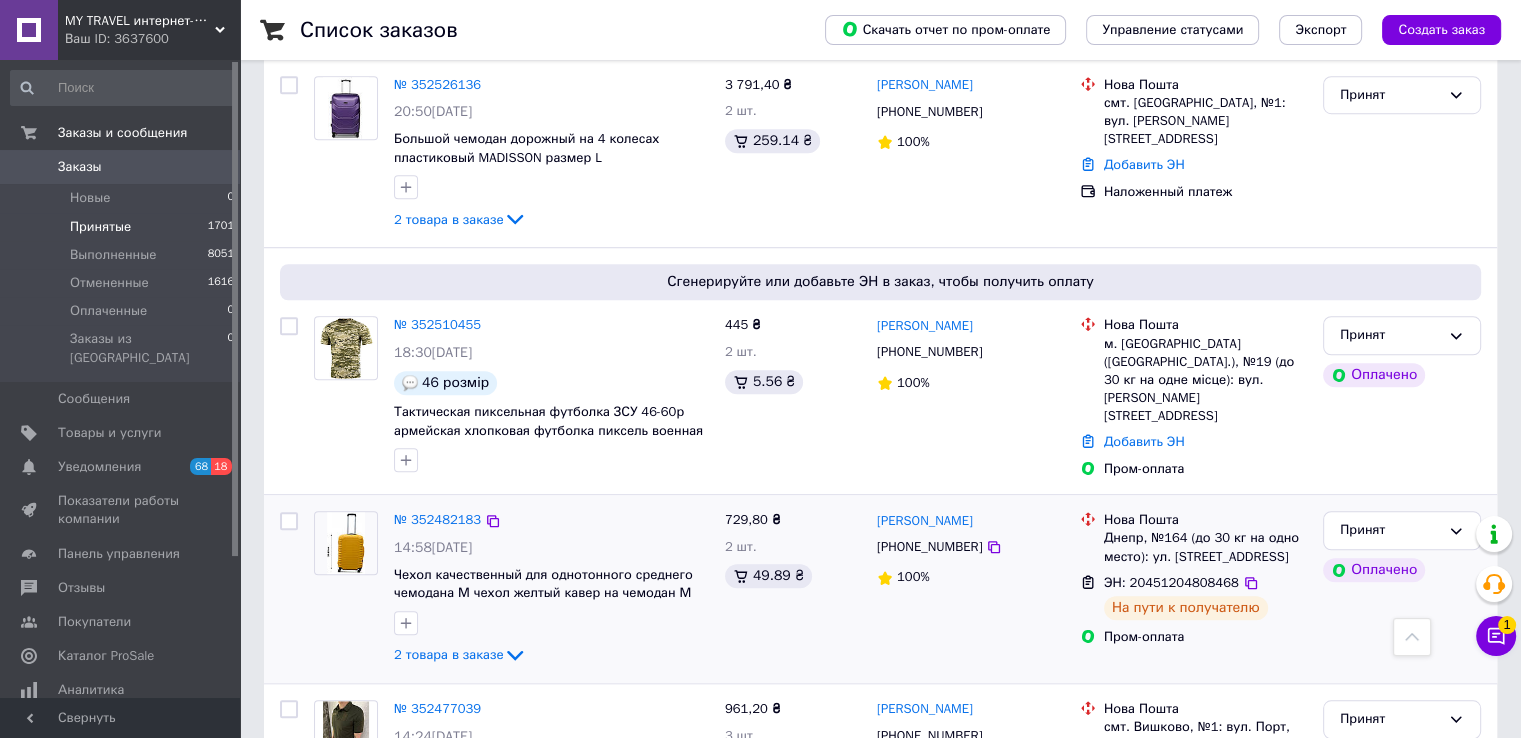 scroll, scrollTop: 1500, scrollLeft: 0, axis: vertical 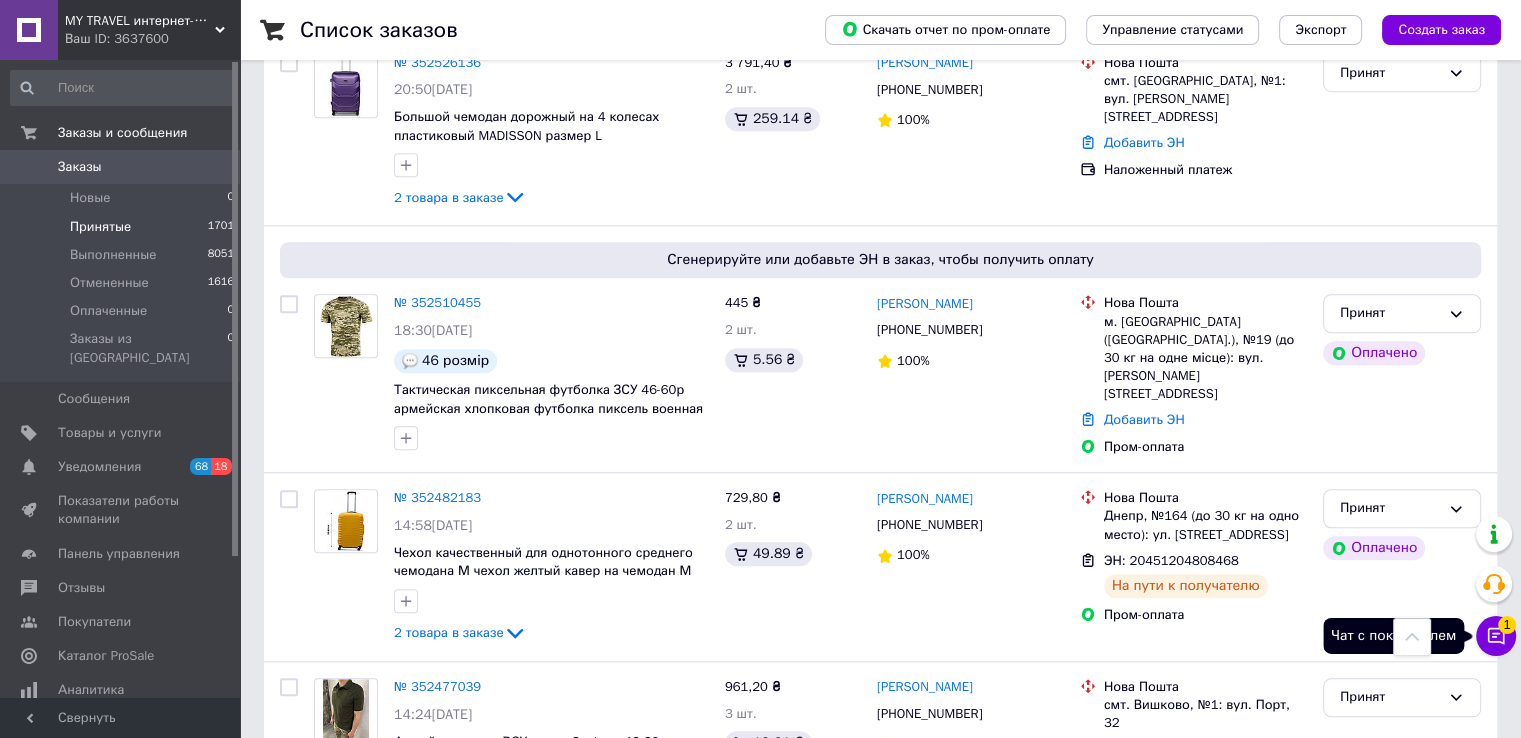 click 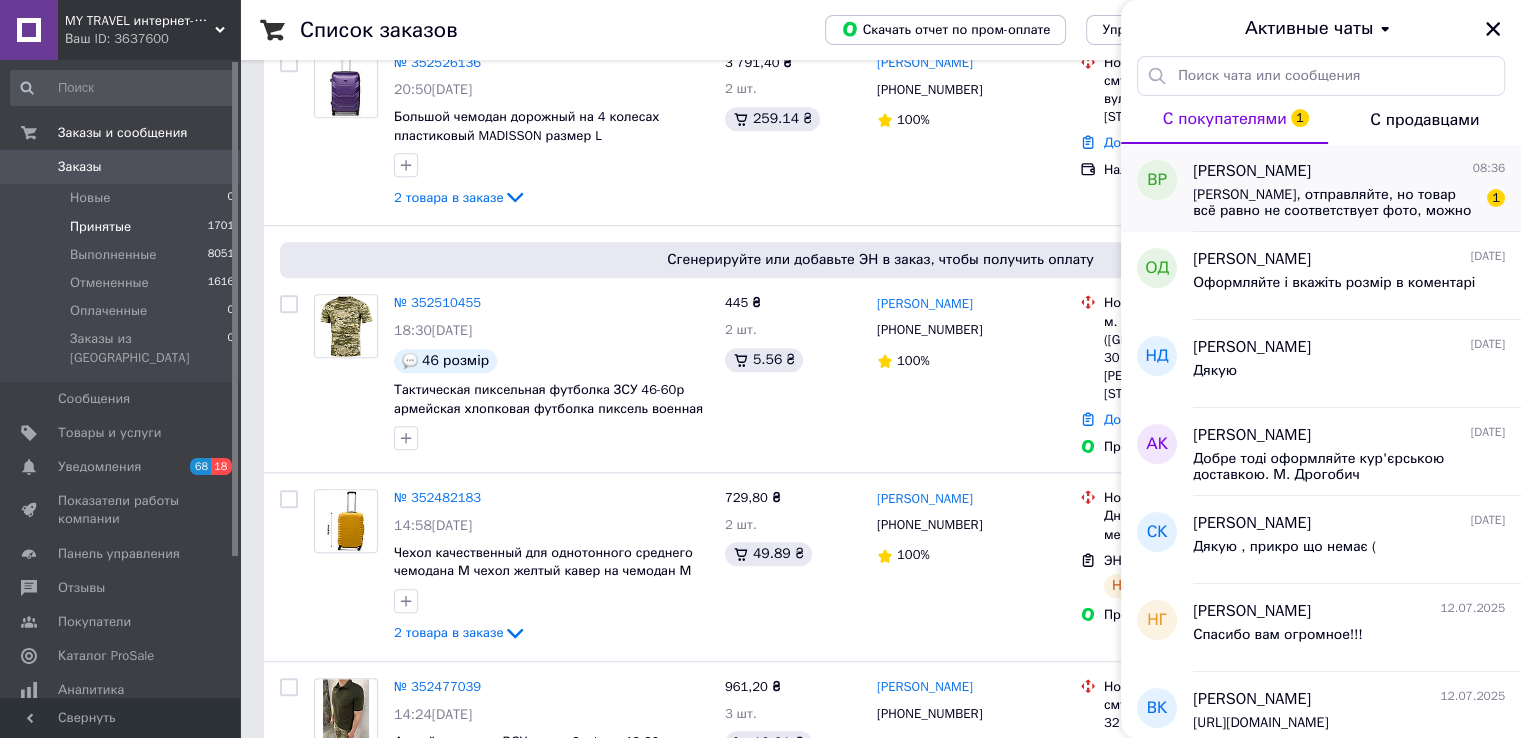 click on "Хорошо, отправляйте, но товар всё равно не соответствует фото, можно бы и скидку по сотне за каждый." at bounding box center (1335, 203) 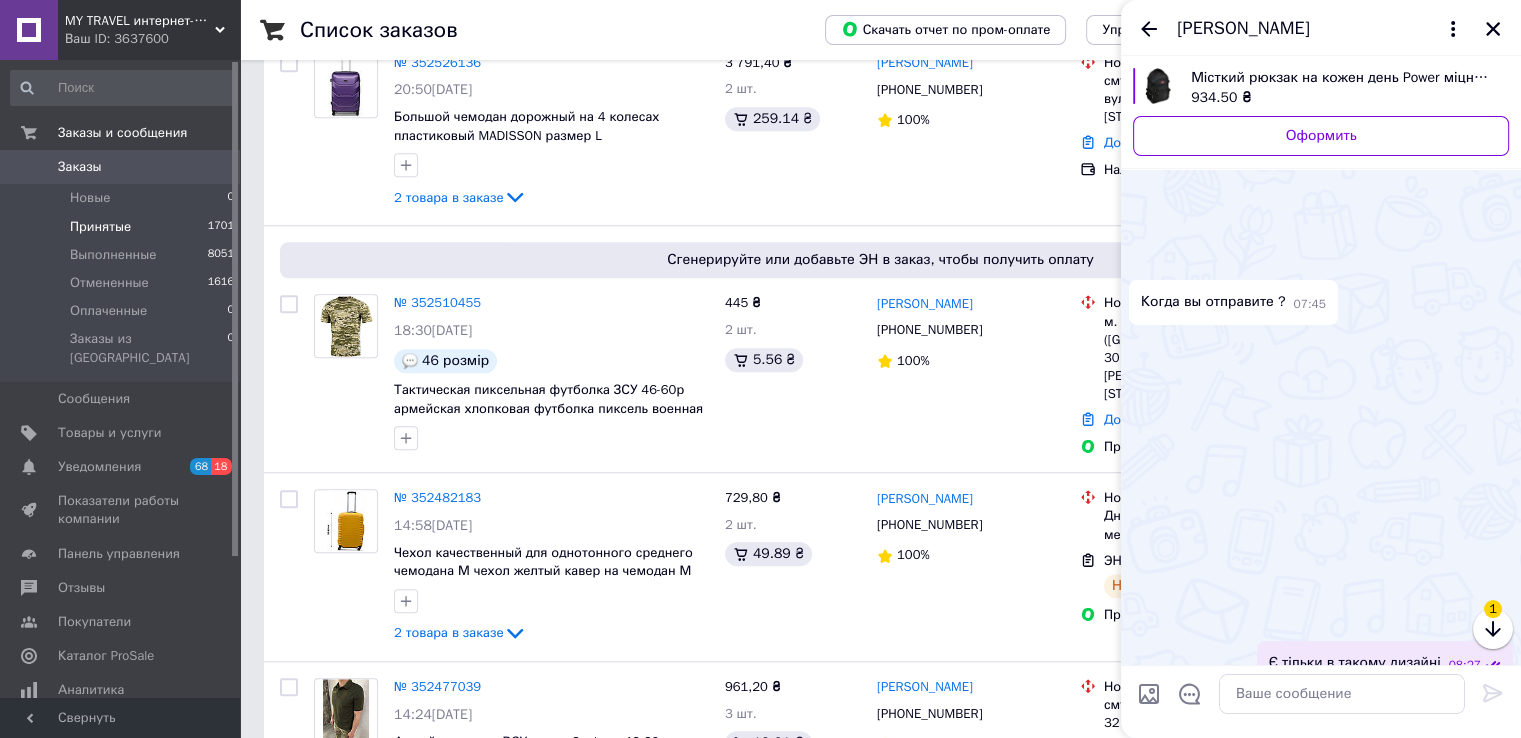 scroll, scrollTop: 108, scrollLeft: 0, axis: vertical 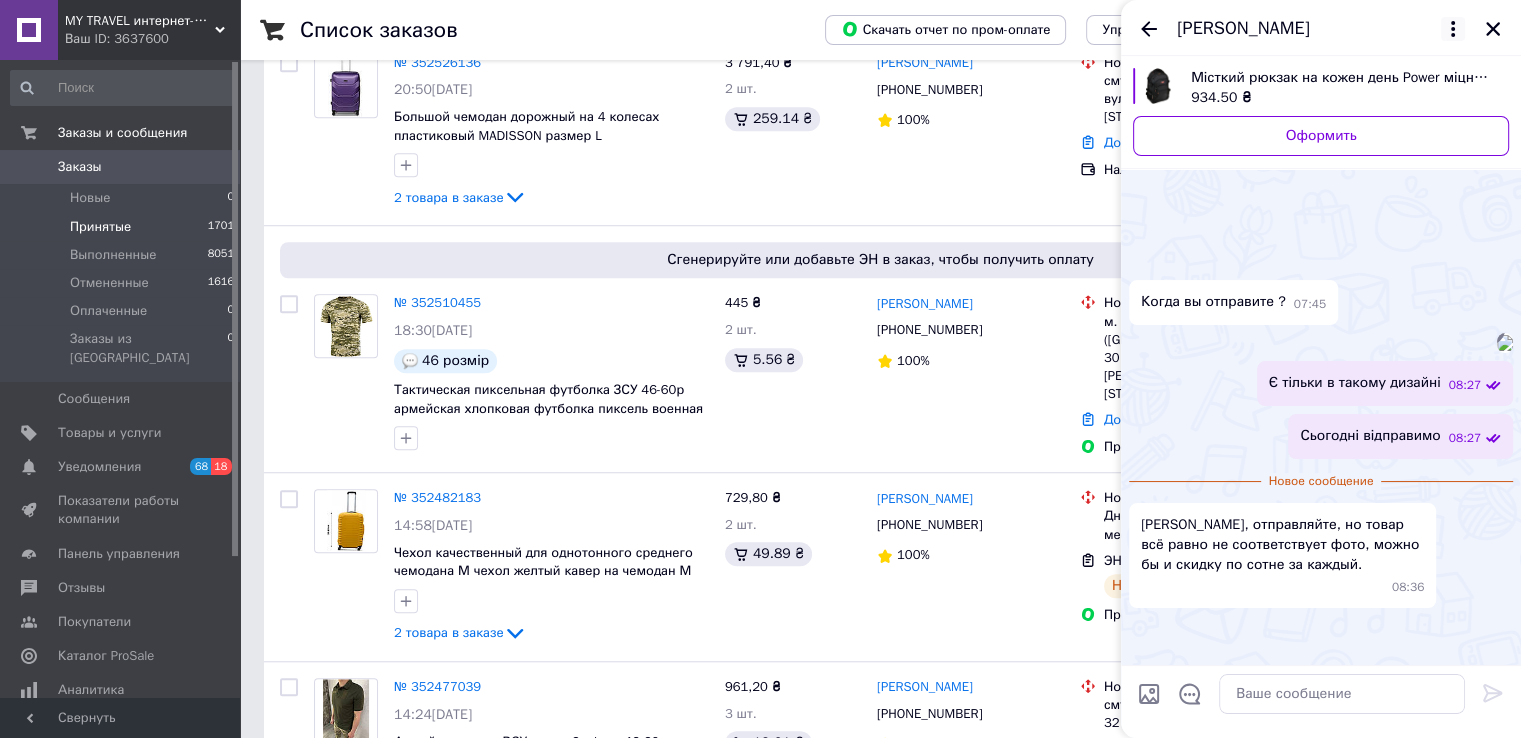 click 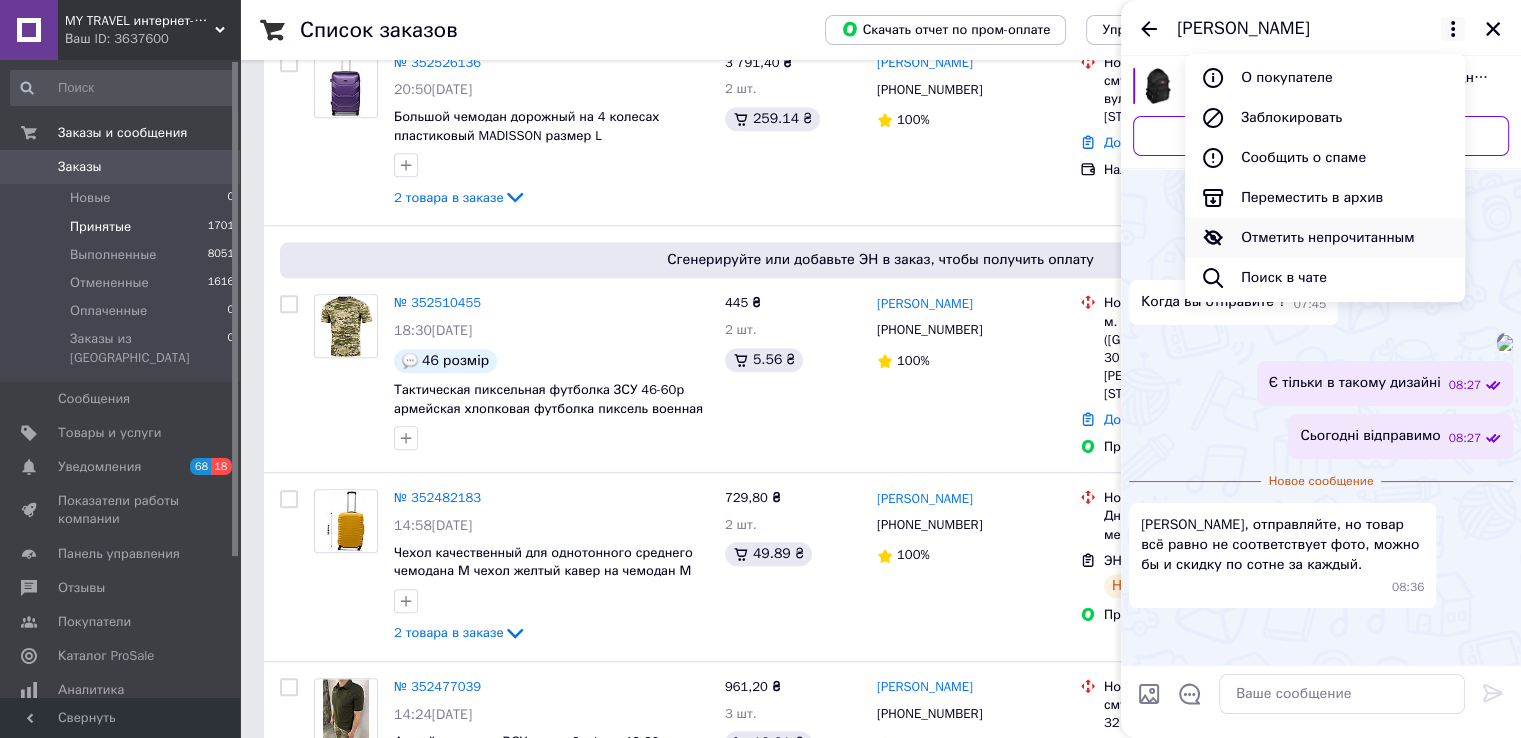 click on "Отметить непрочитанным" at bounding box center (1325, 238) 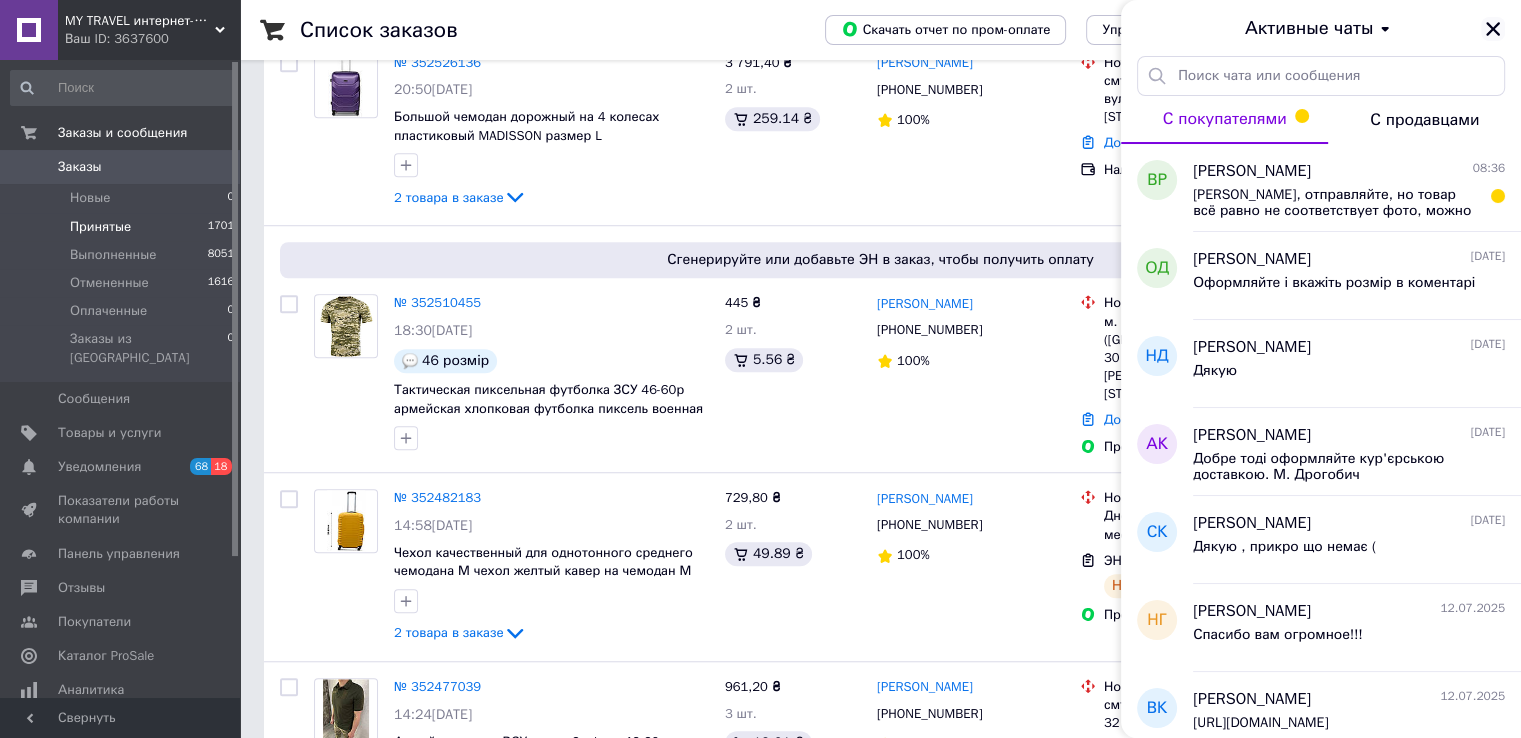 click 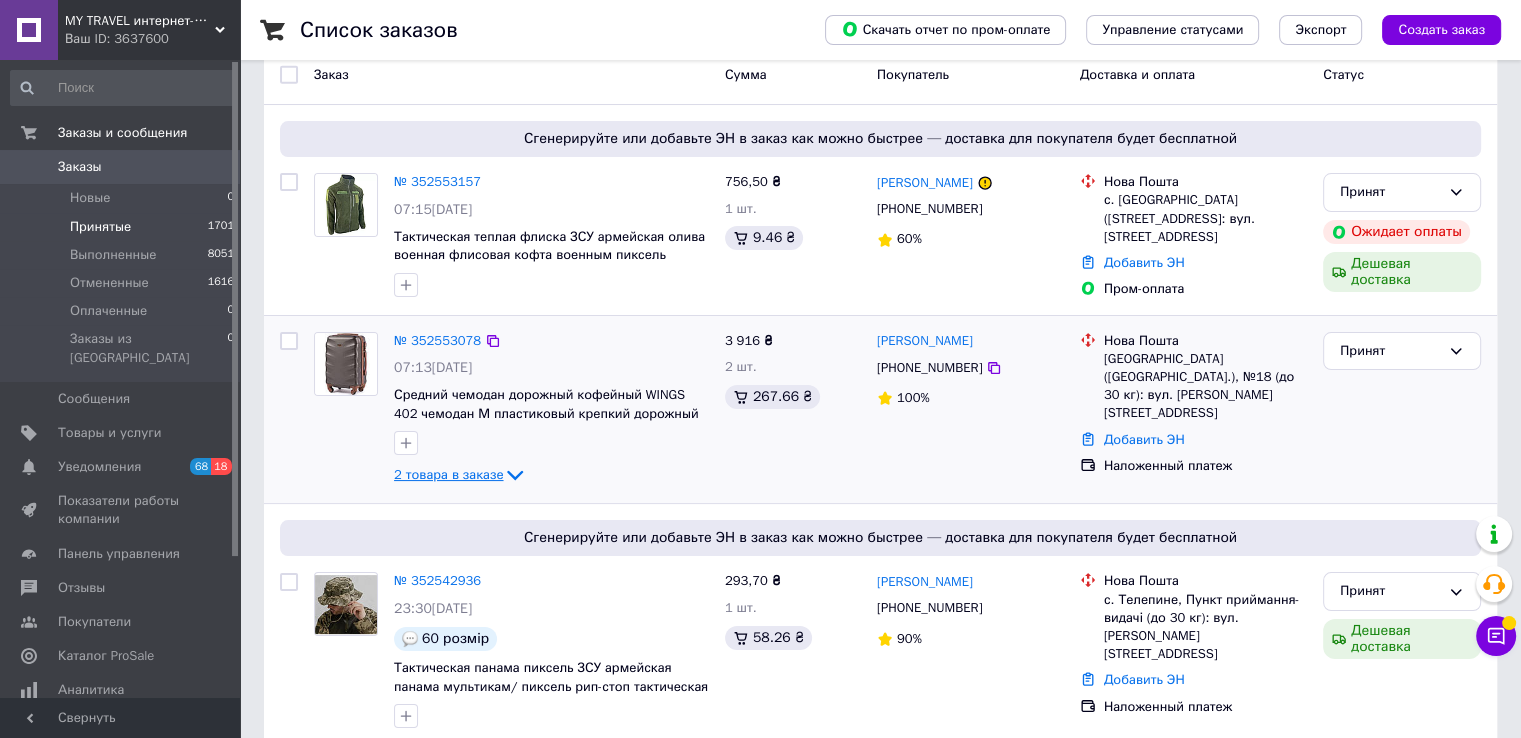 scroll, scrollTop: 200, scrollLeft: 0, axis: vertical 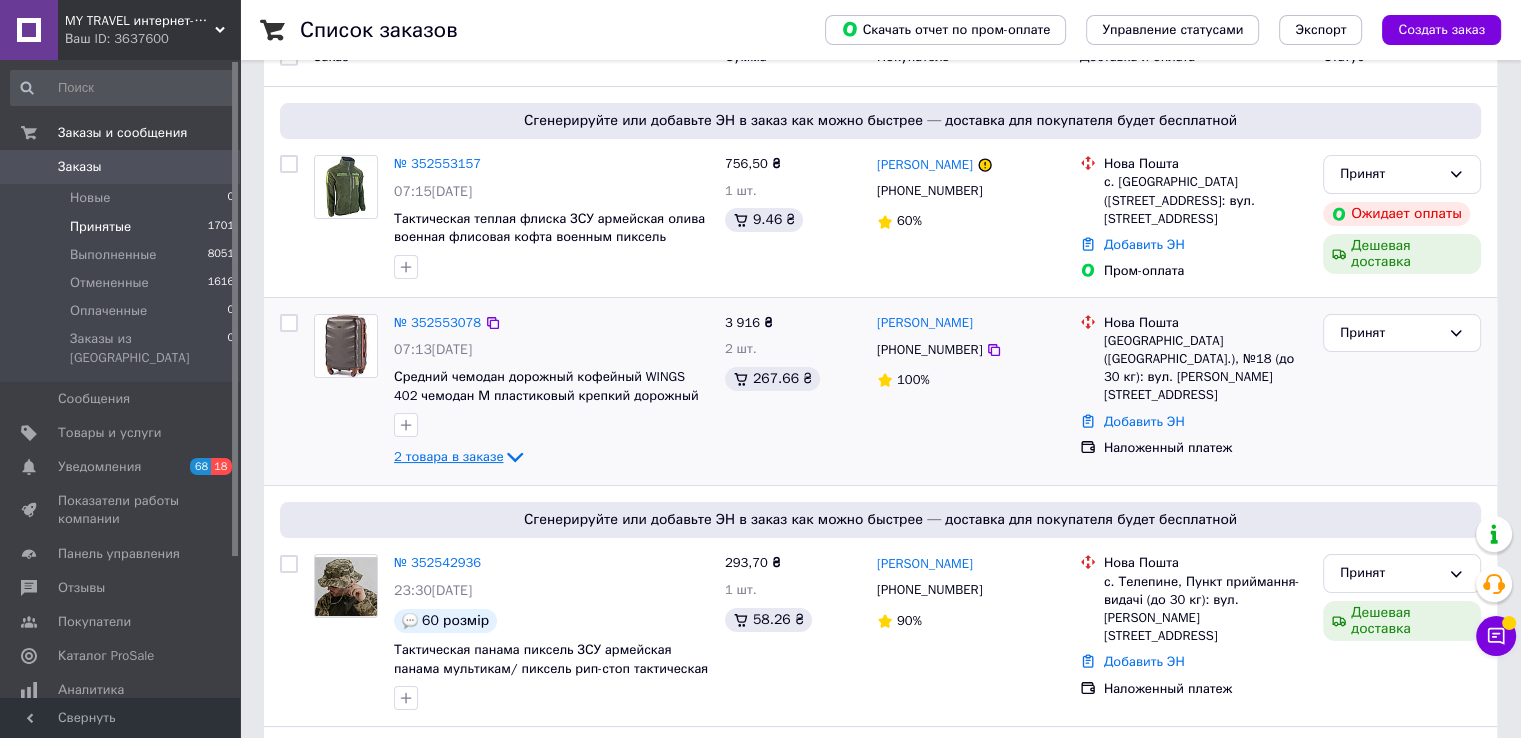 click 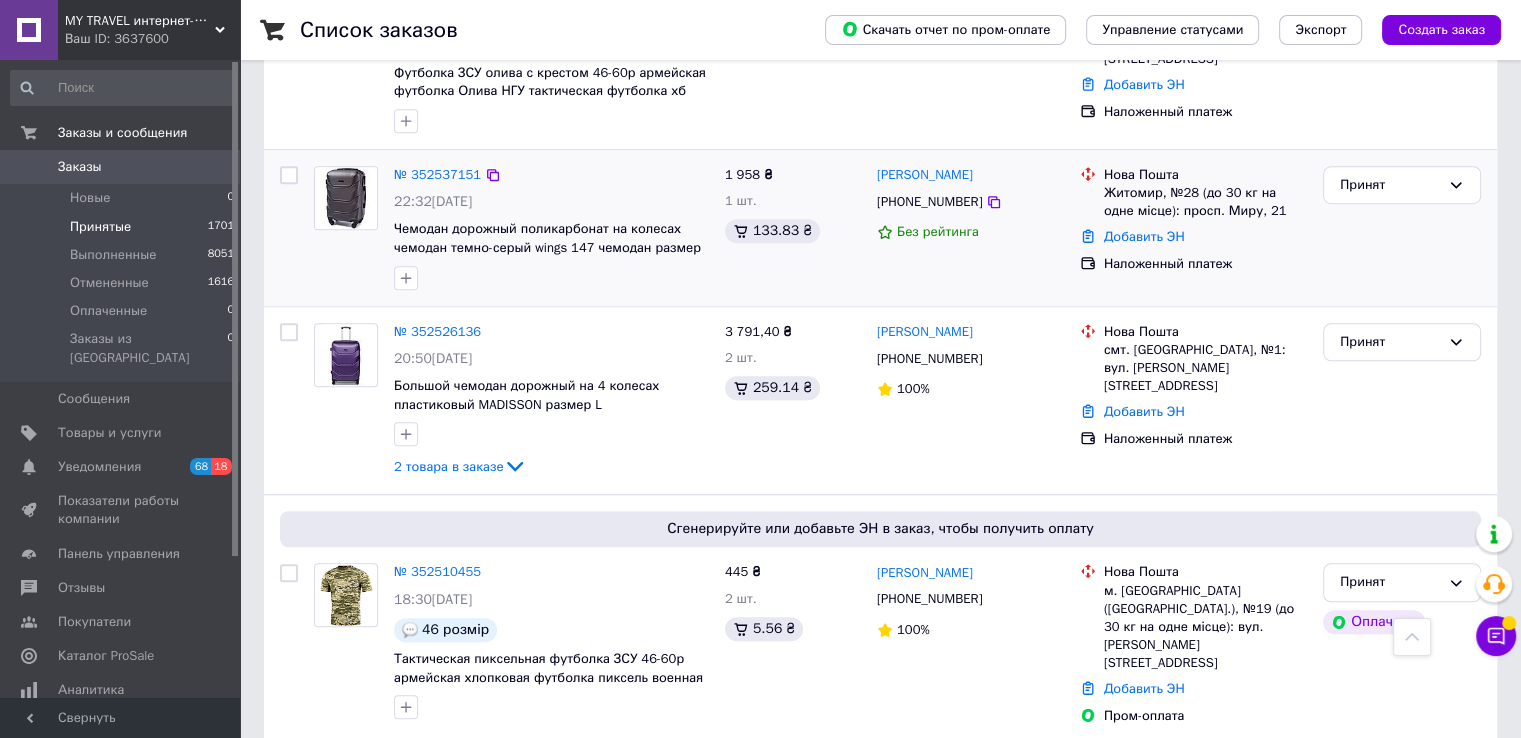 scroll, scrollTop: 1400, scrollLeft: 0, axis: vertical 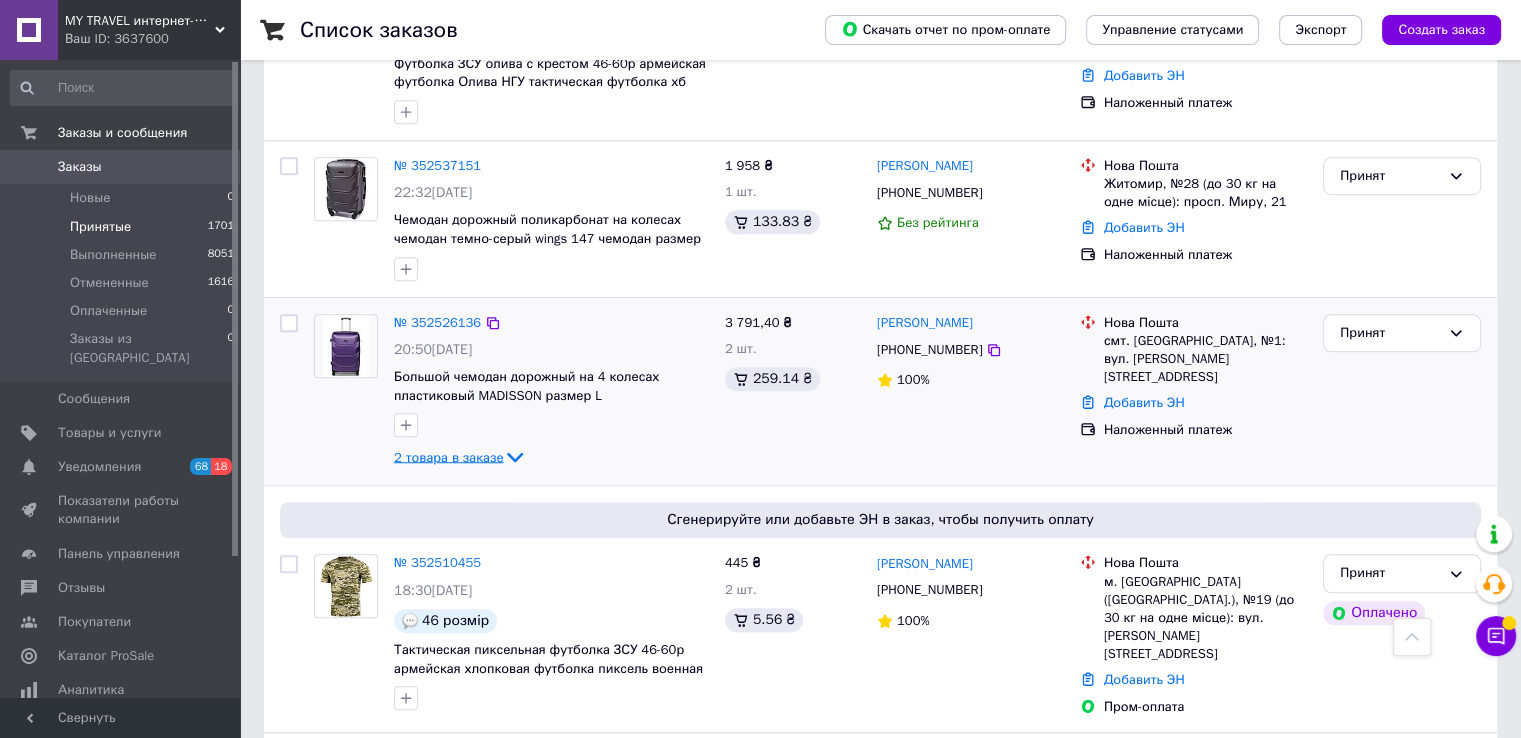 click 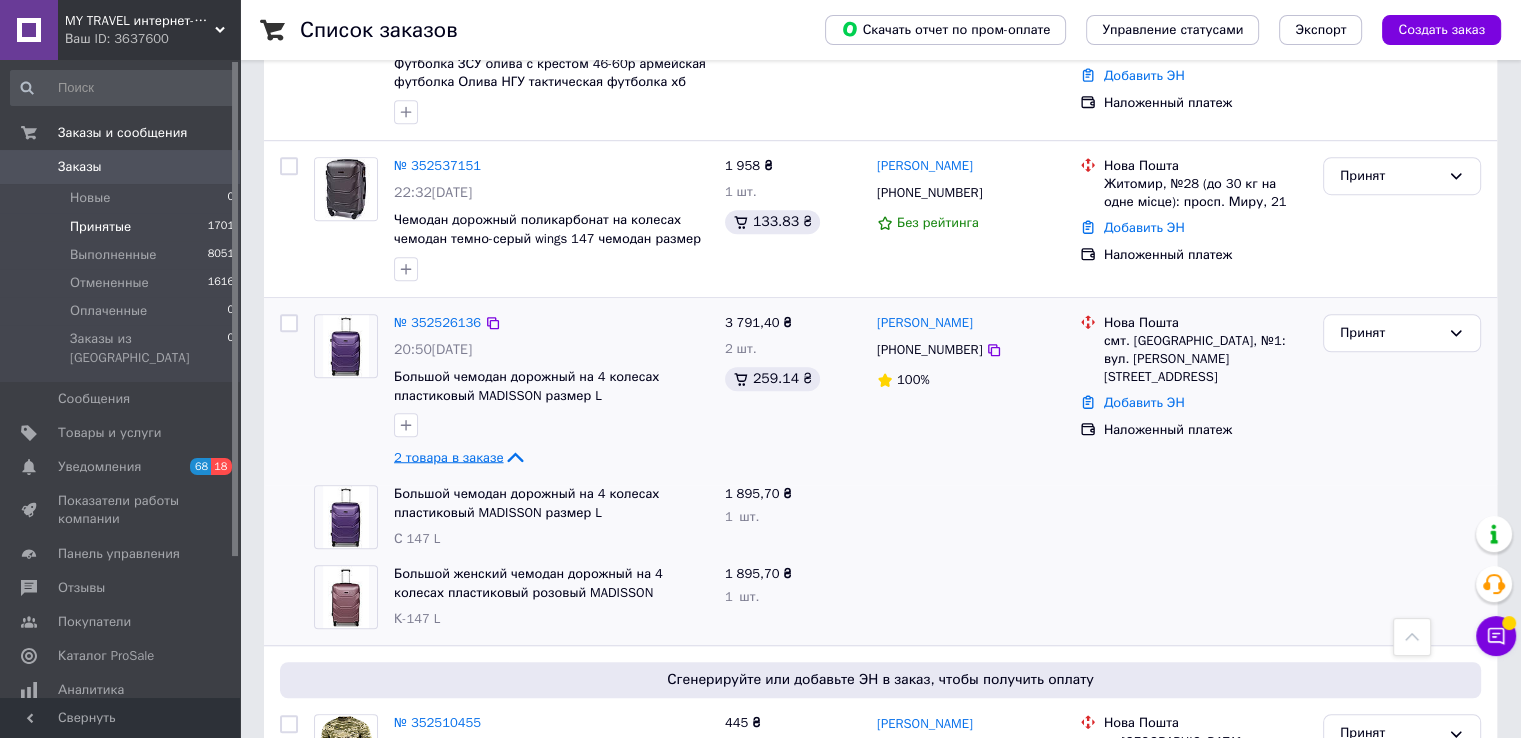 click 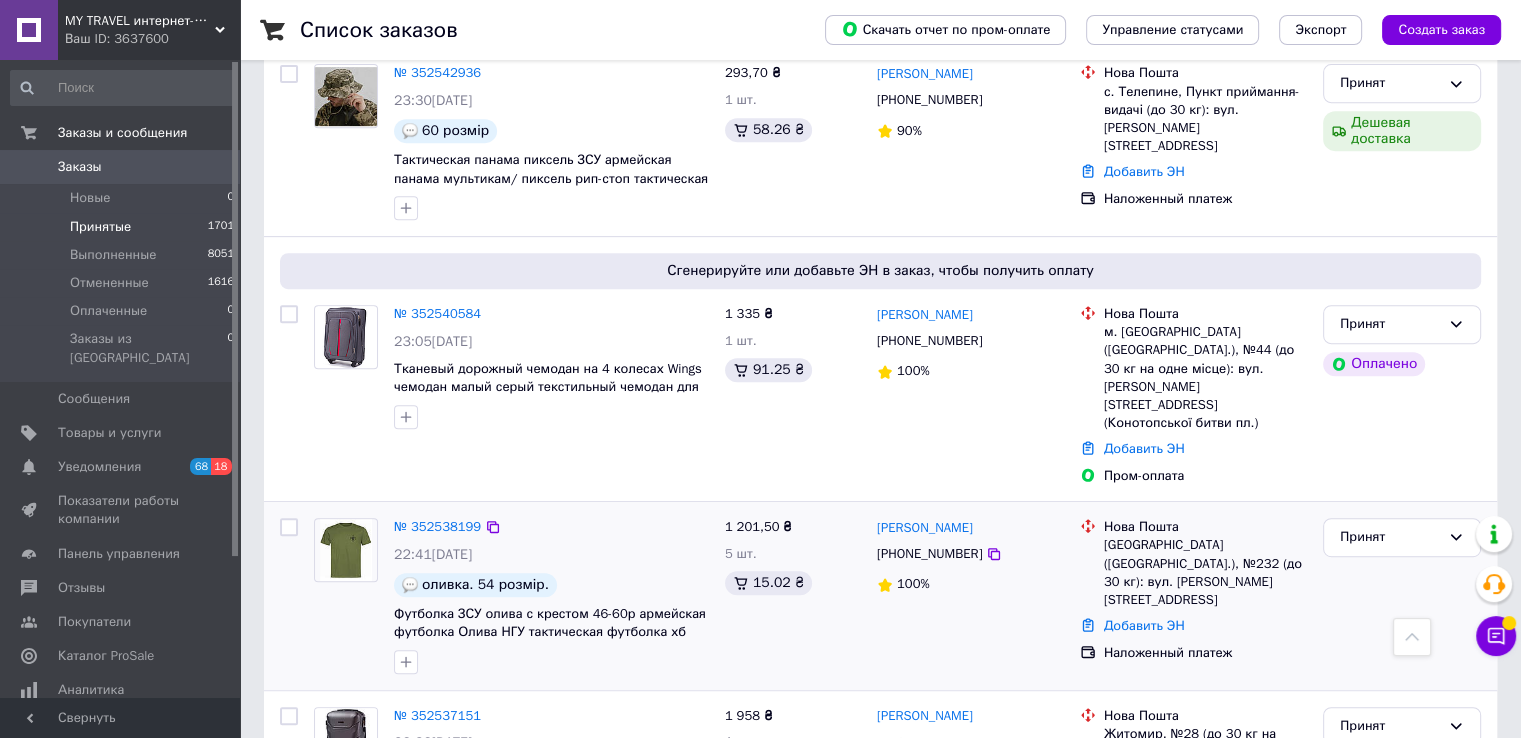 scroll, scrollTop: 800, scrollLeft: 0, axis: vertical 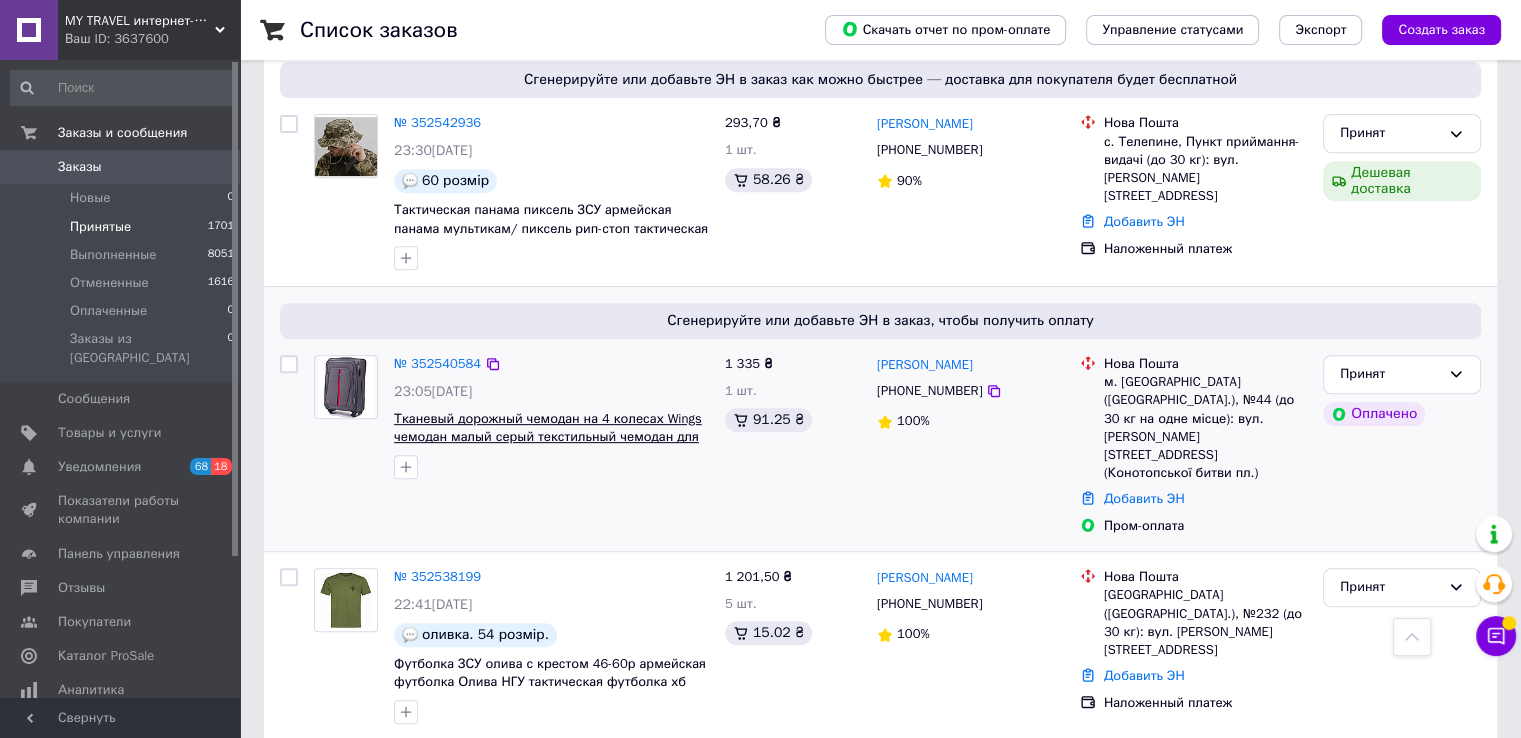 click on "Тканевый дорожный чемодан на 4 колесах Wings чемодан малый серый текстильный чемодан для ручной клади" at bounding box center [548, 437] 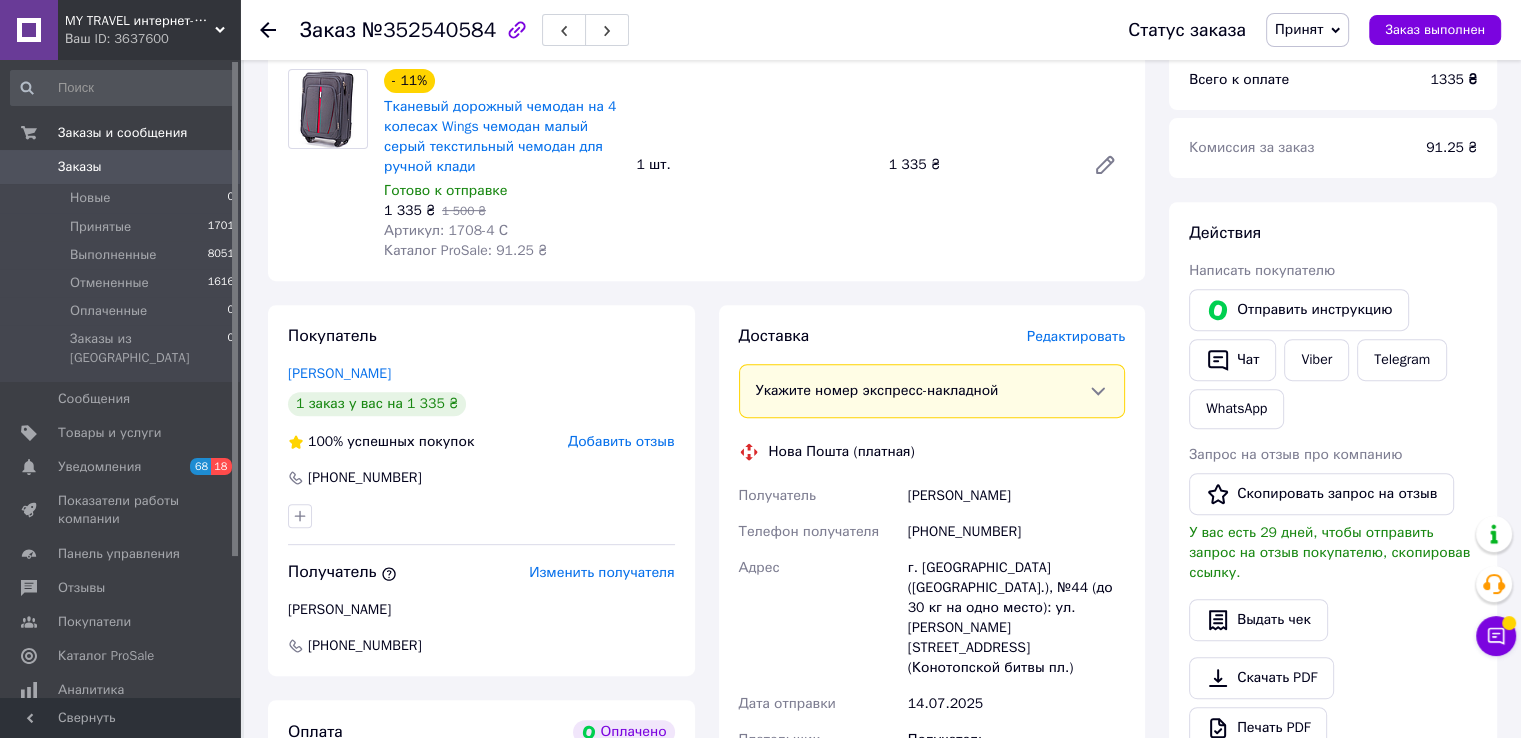 scroll, scrollTop: 800, scrollLeft: 0, axis: vertical 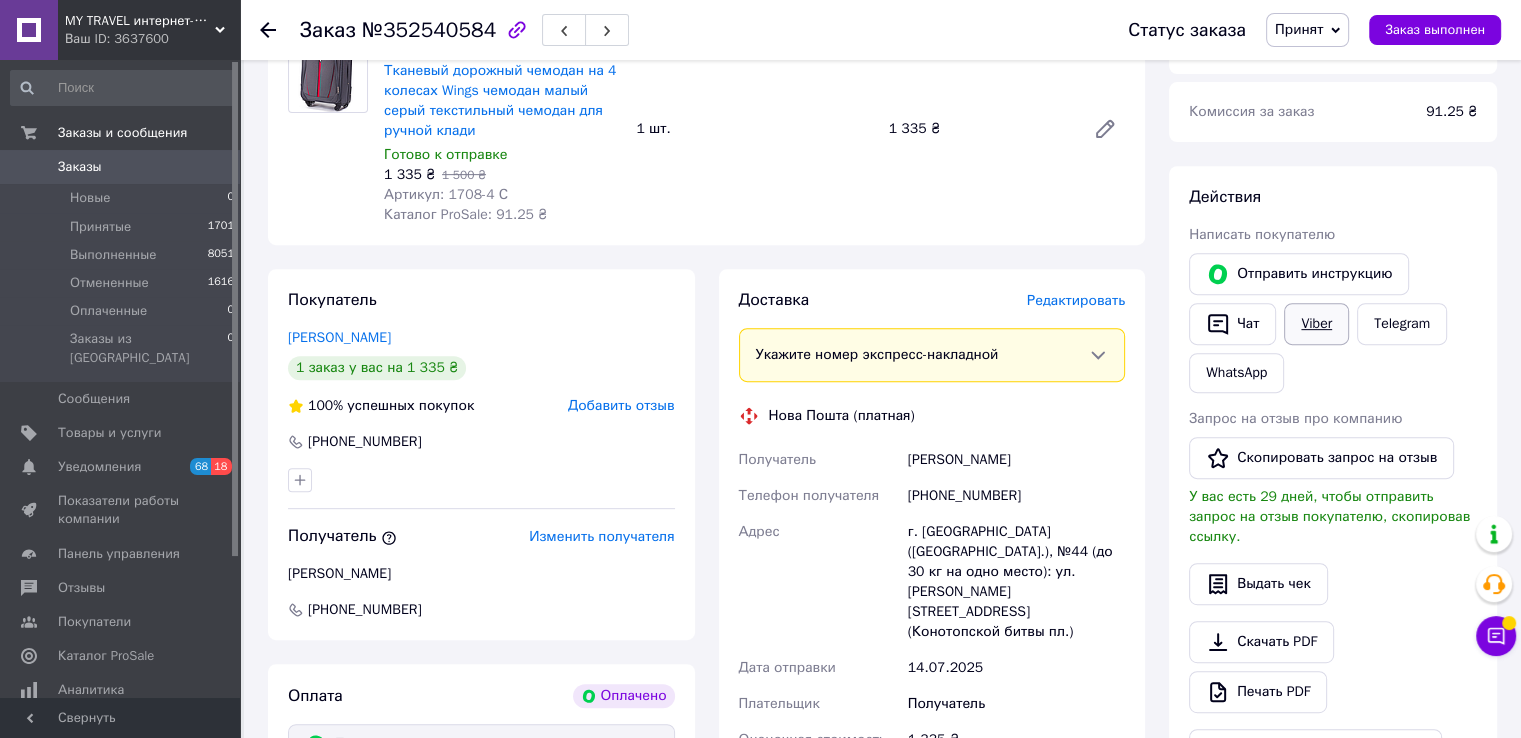 click on "Viber" at bounding box center [1316, 324] 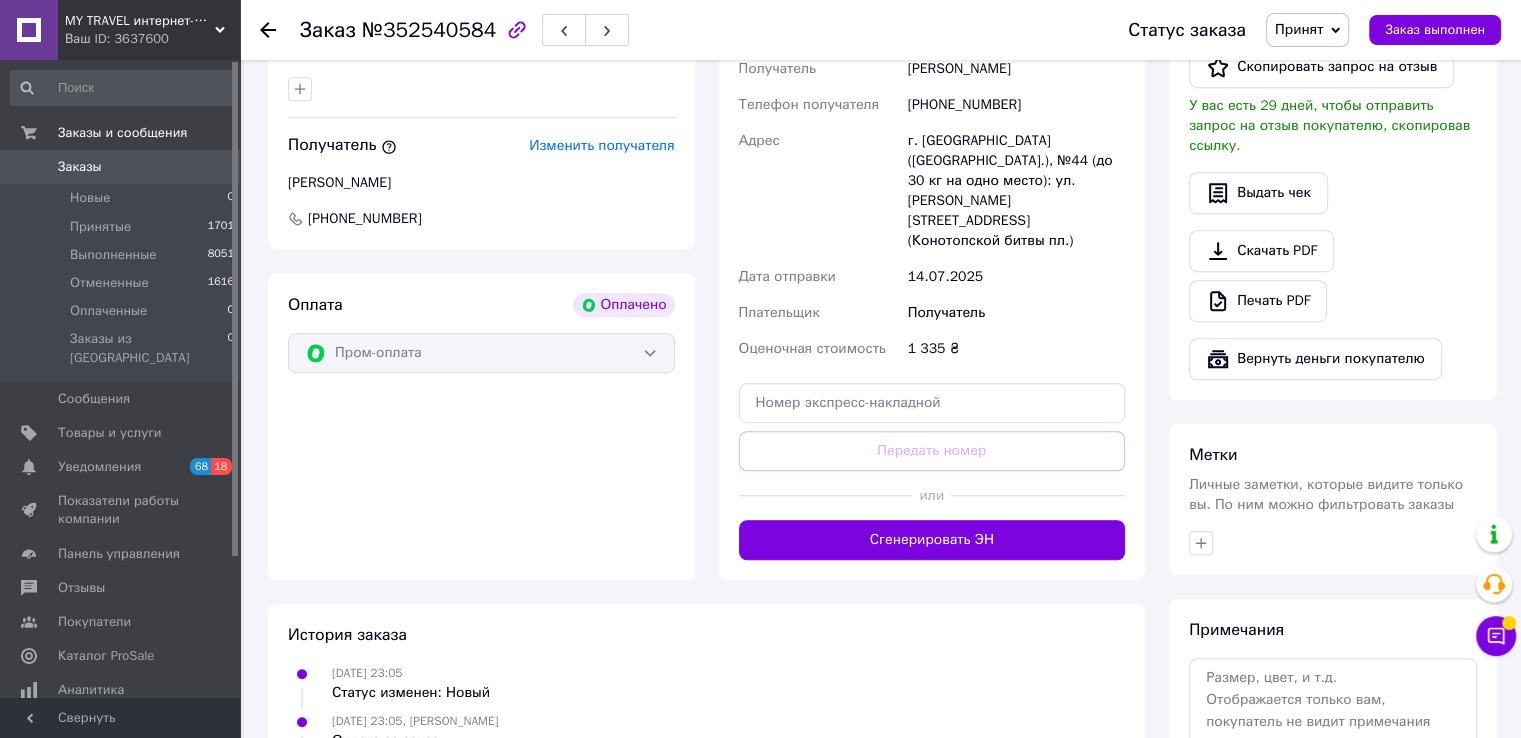 scroll, scrollTop: 1300, scrollLeft: 0, axis: vertical 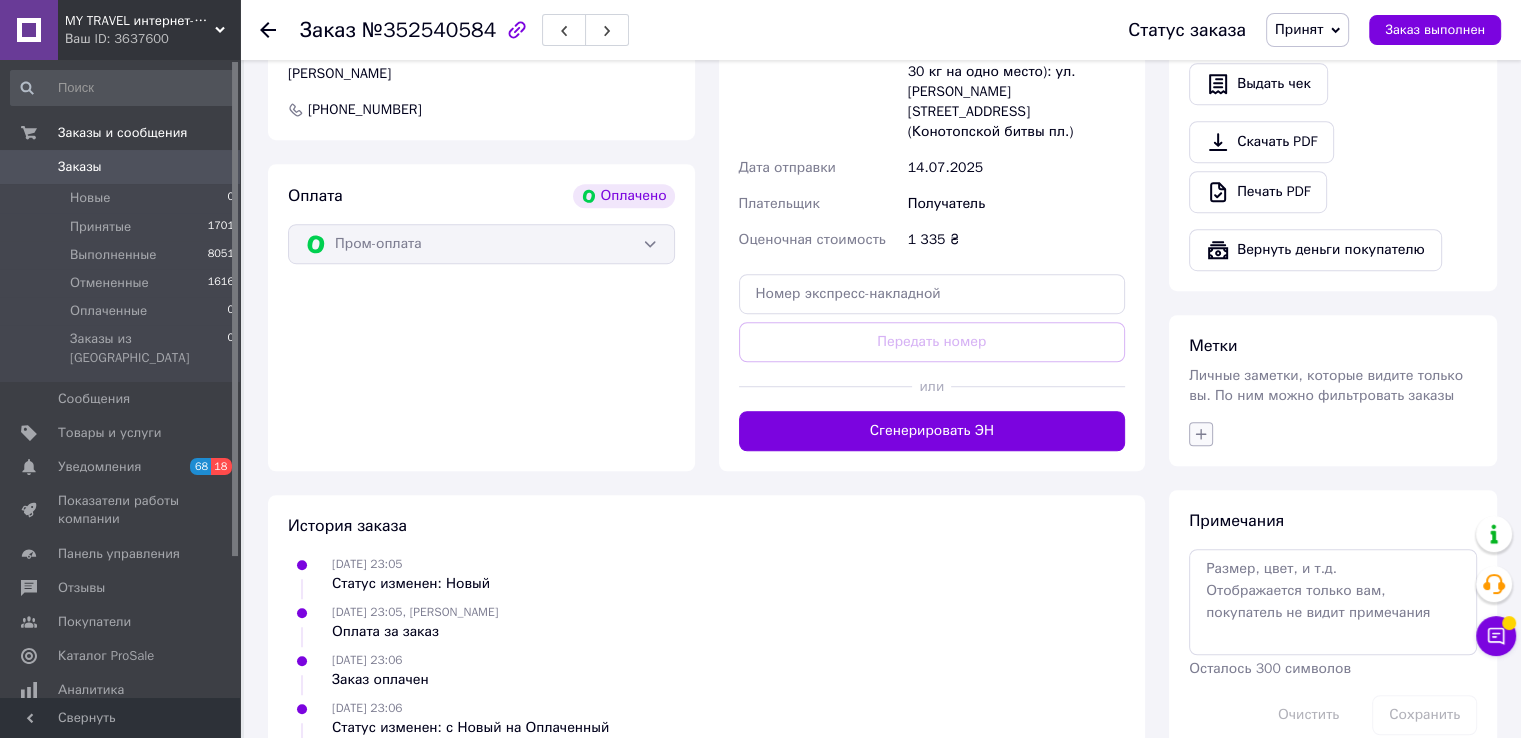 click 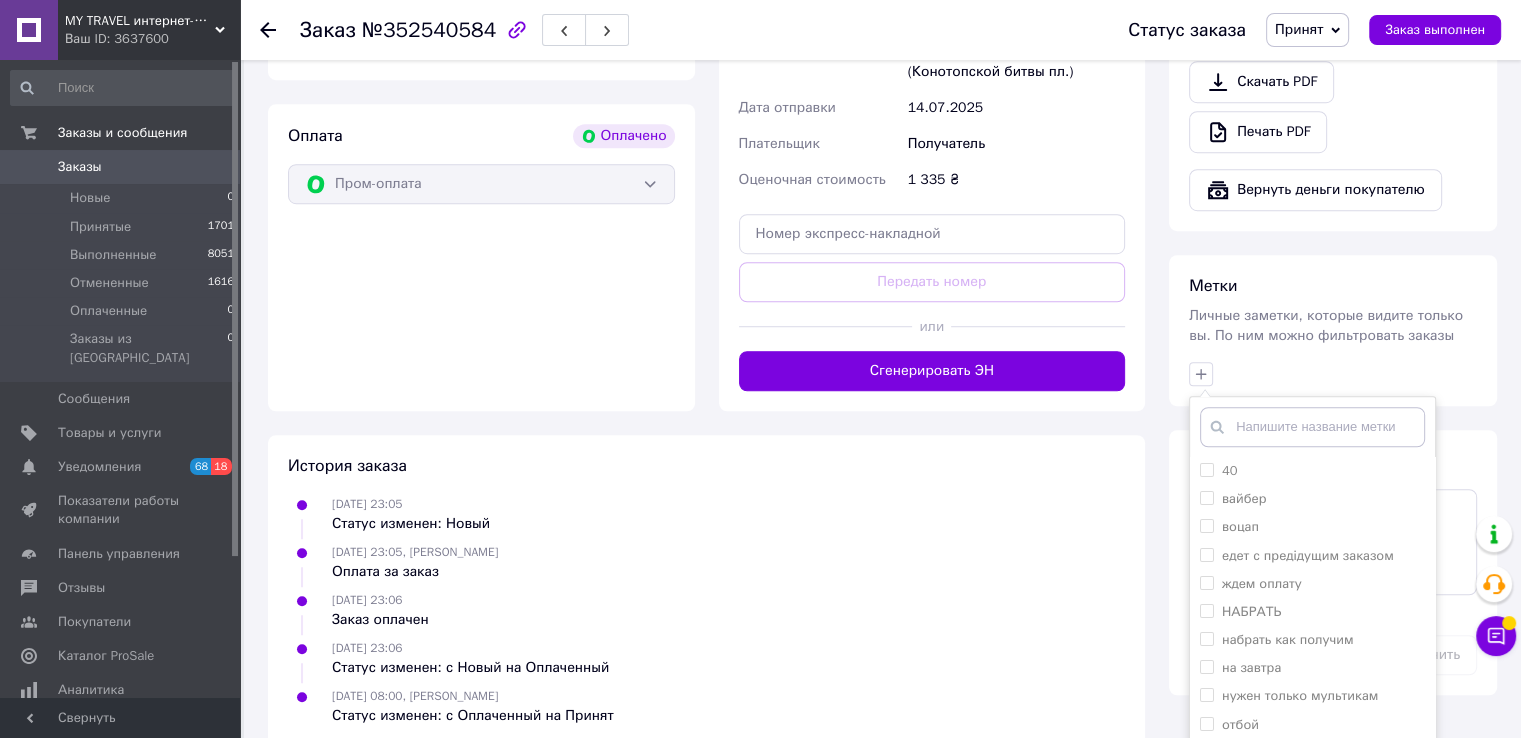 scroll, scrollTop: 1424, scrollLeft: 0, axis: vertical 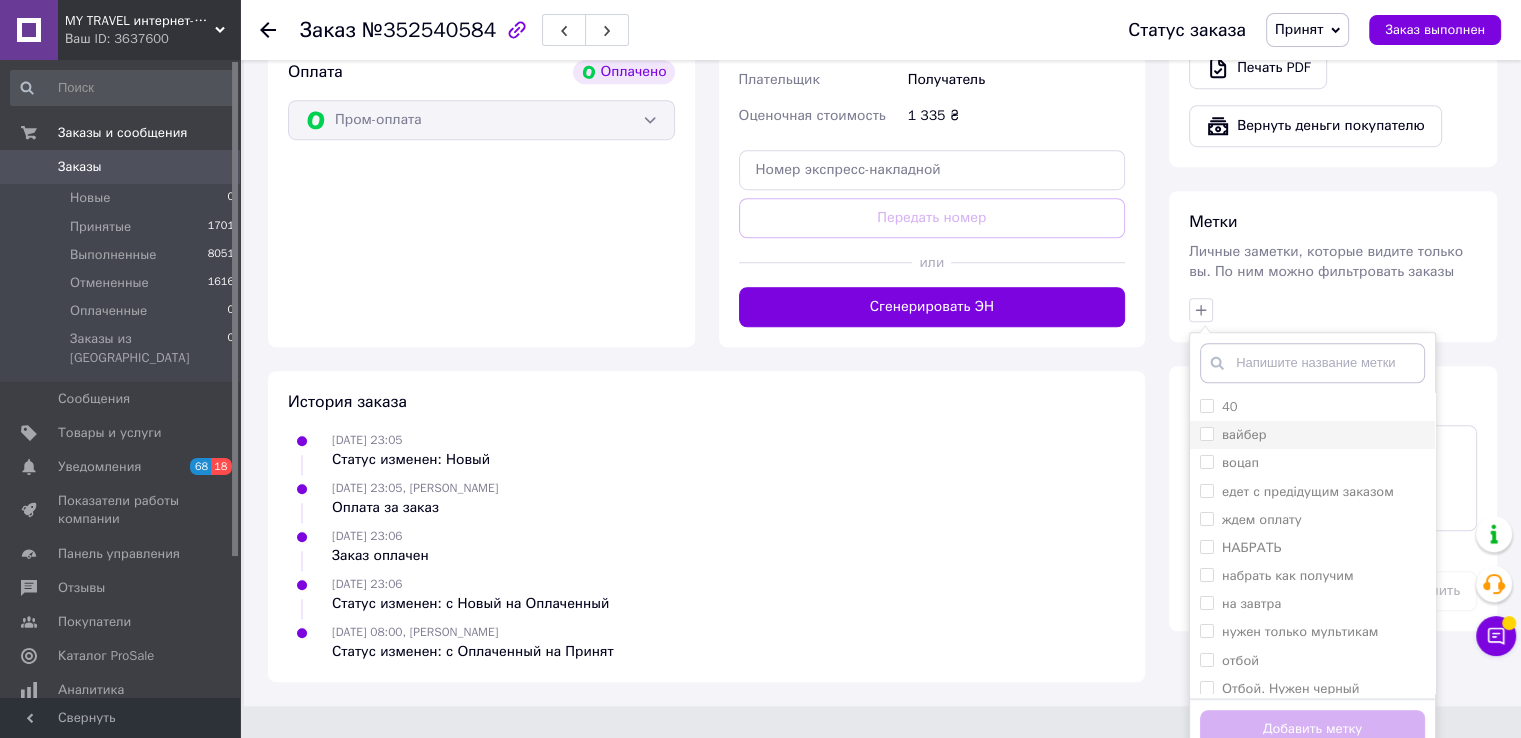 click on "вайбер" at bounding box center [1244, 434] 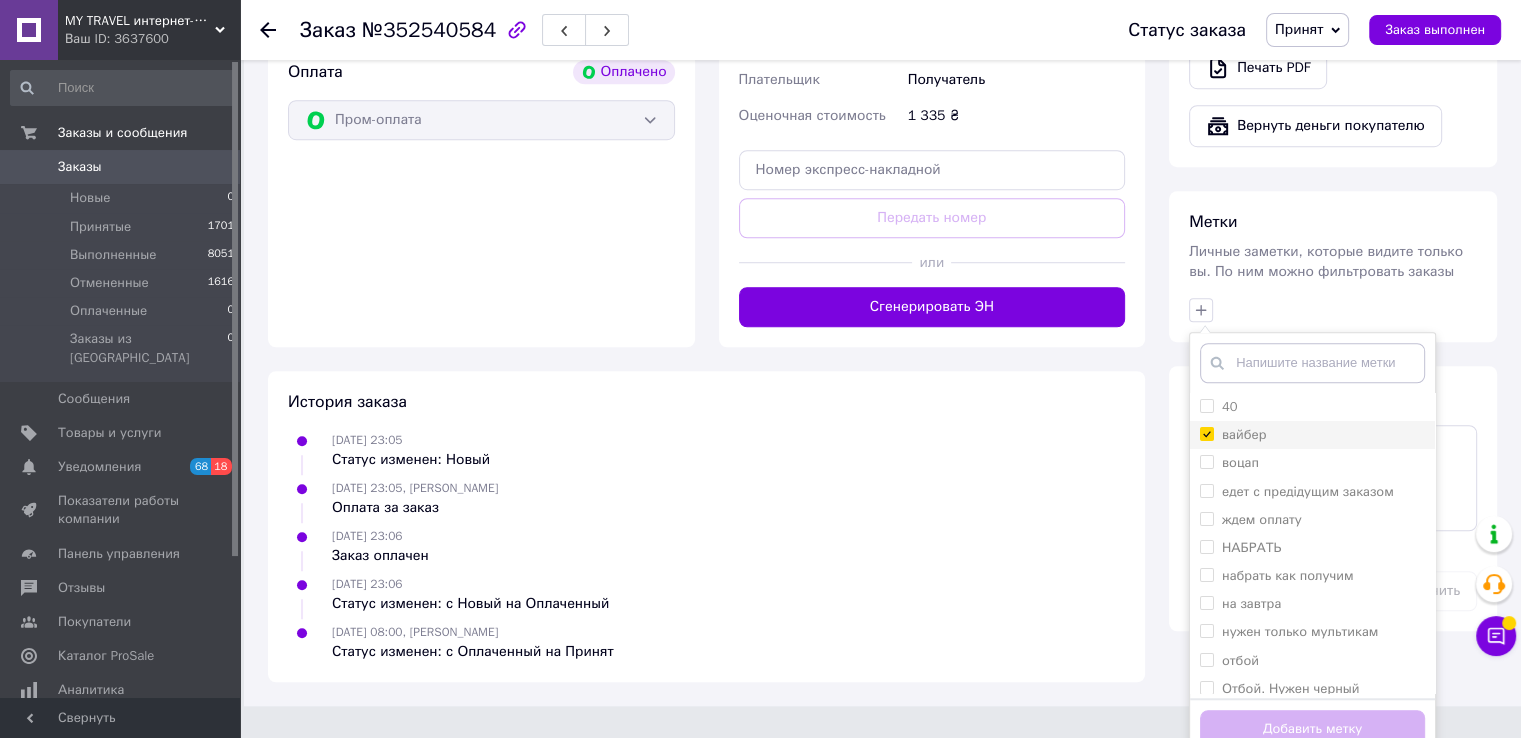 checkbox on "true" 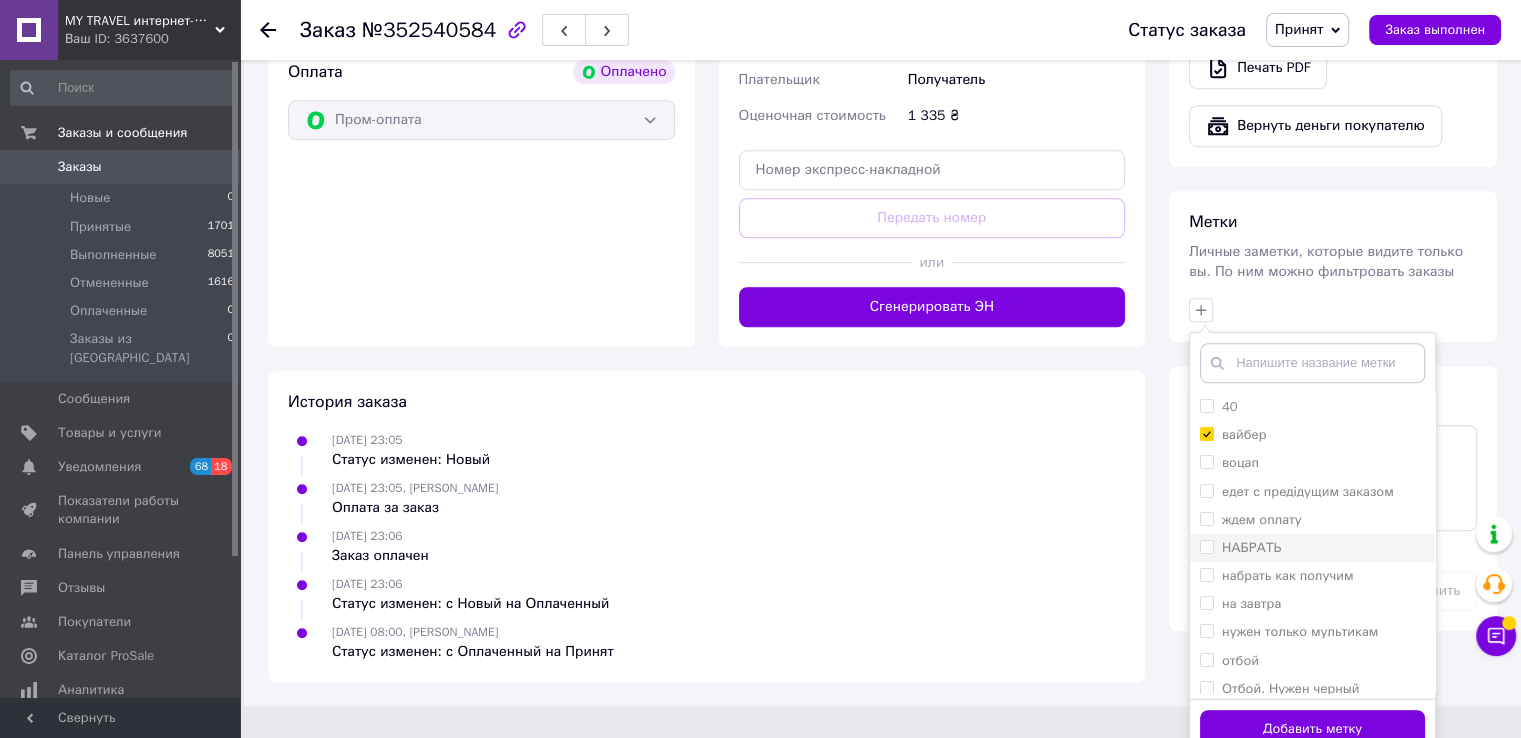 click on "НАБРАТЬ" at bounding box center [1251, 547] 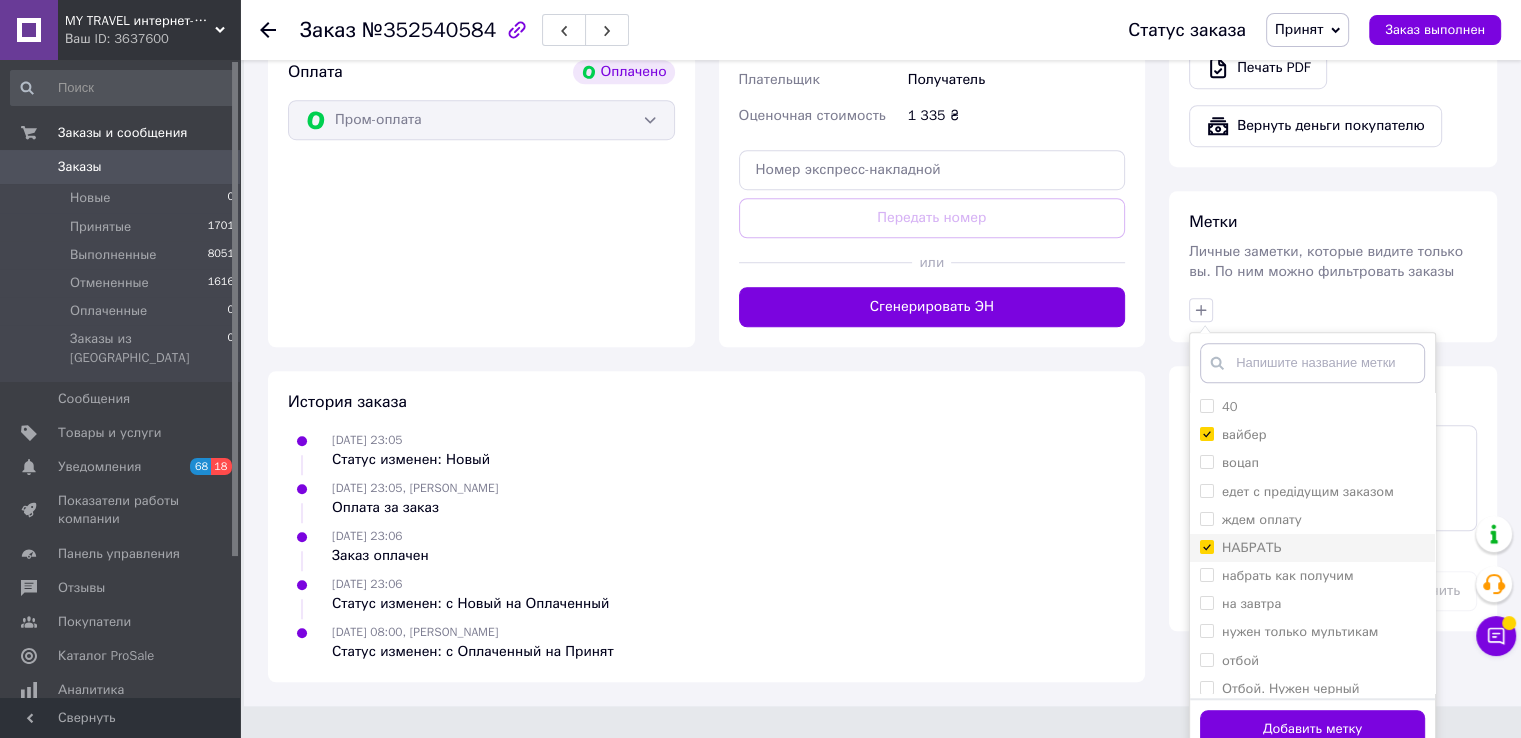 checkbox on "true" 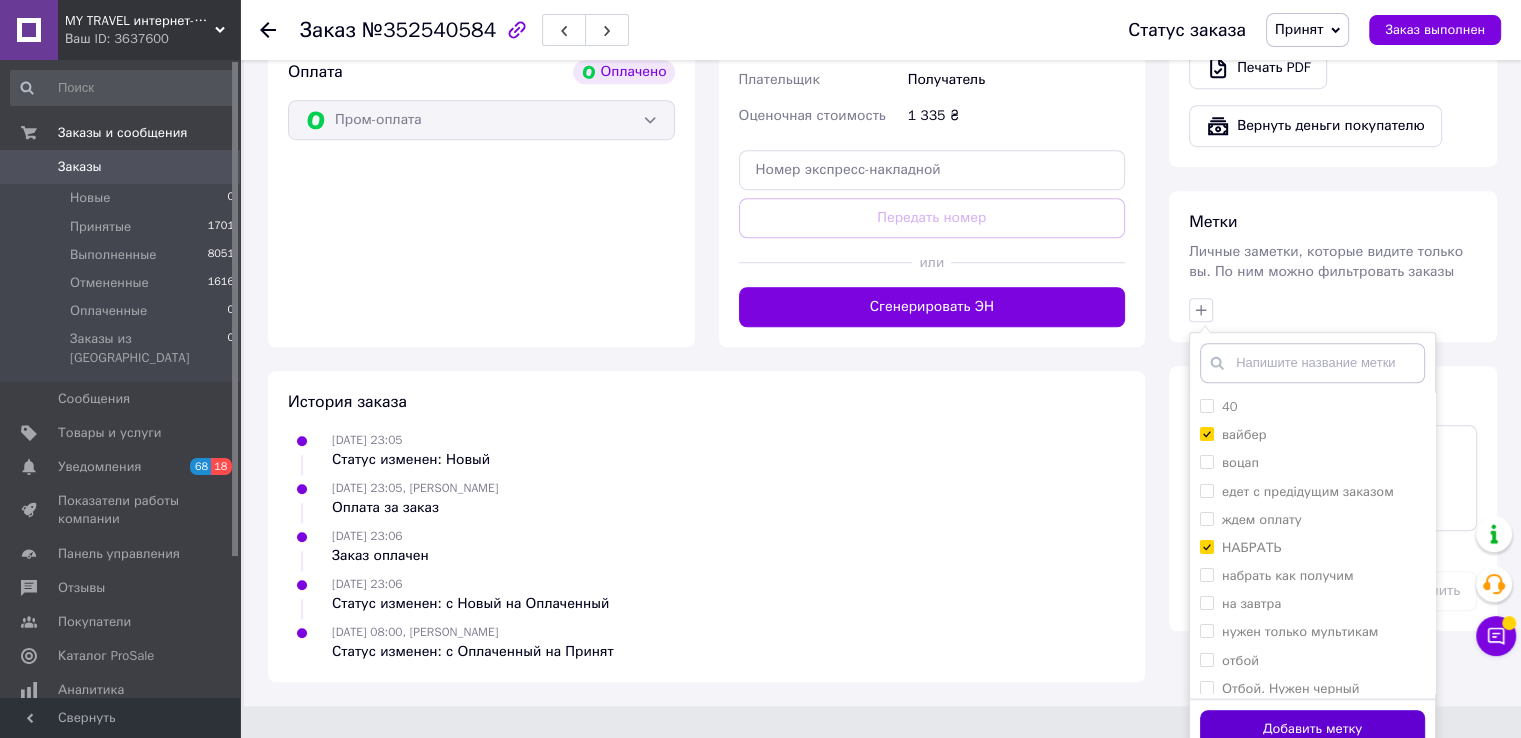click on "Добавить метку" at bounding box center (1312, 729) 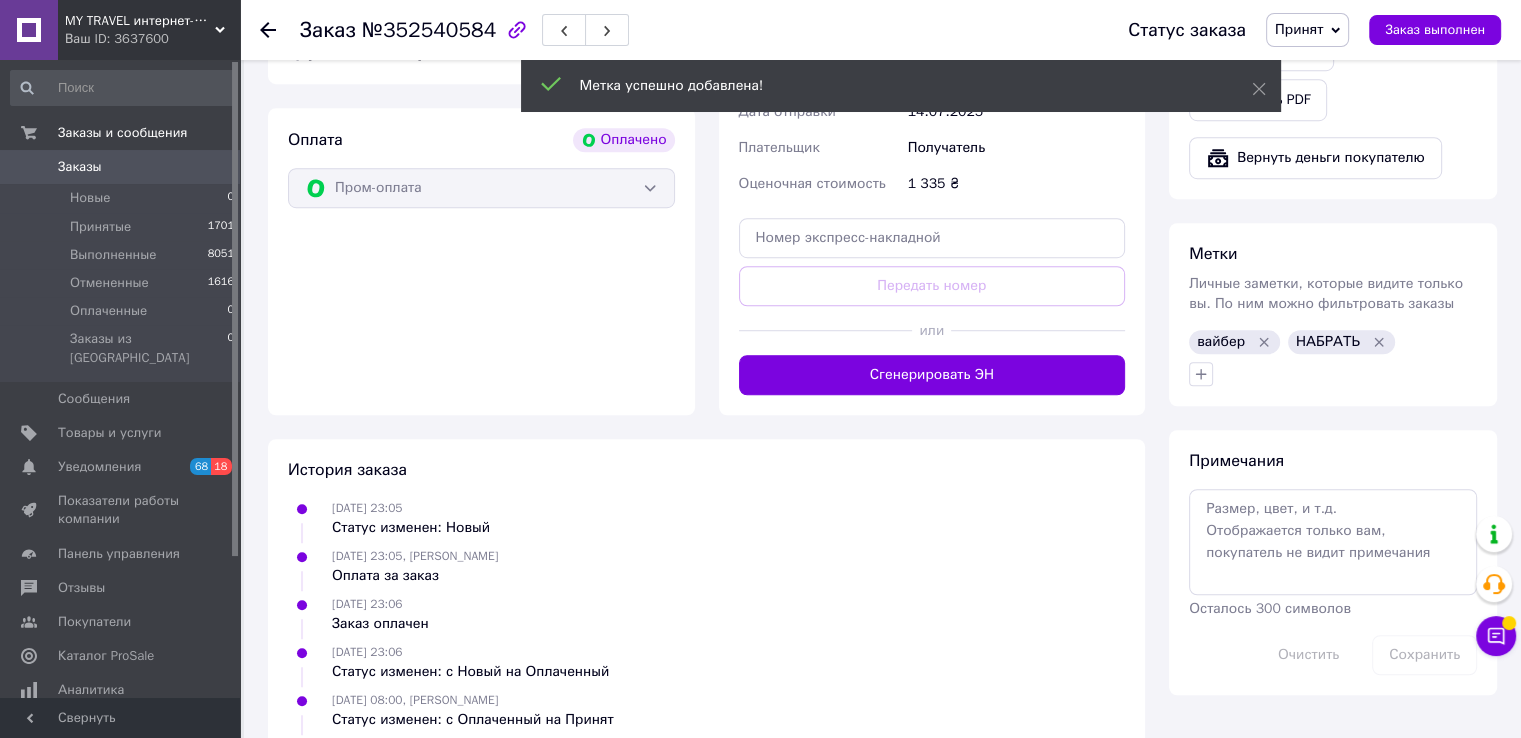 scroll, scrollTop: 1404, scrollLeft: 0, axis: vertical 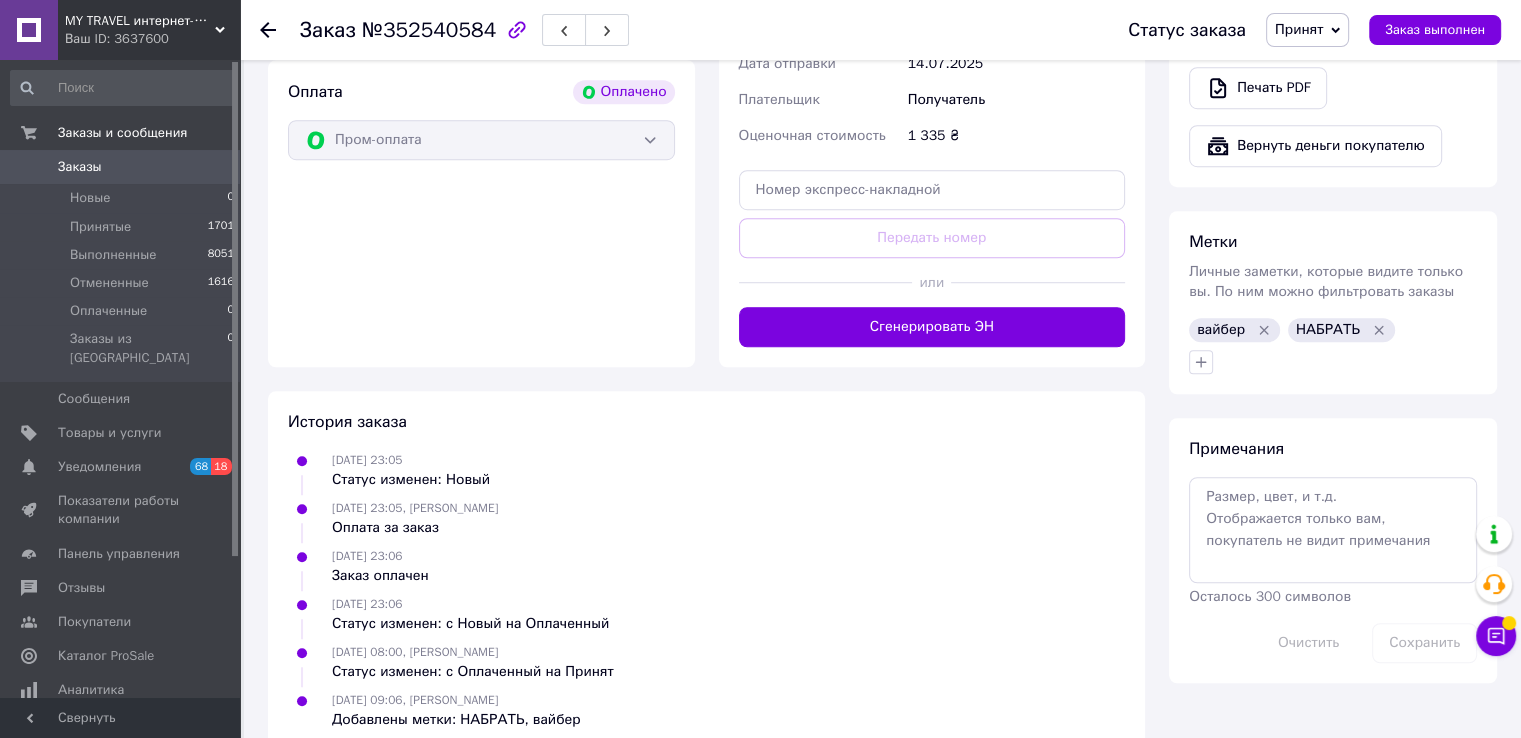click 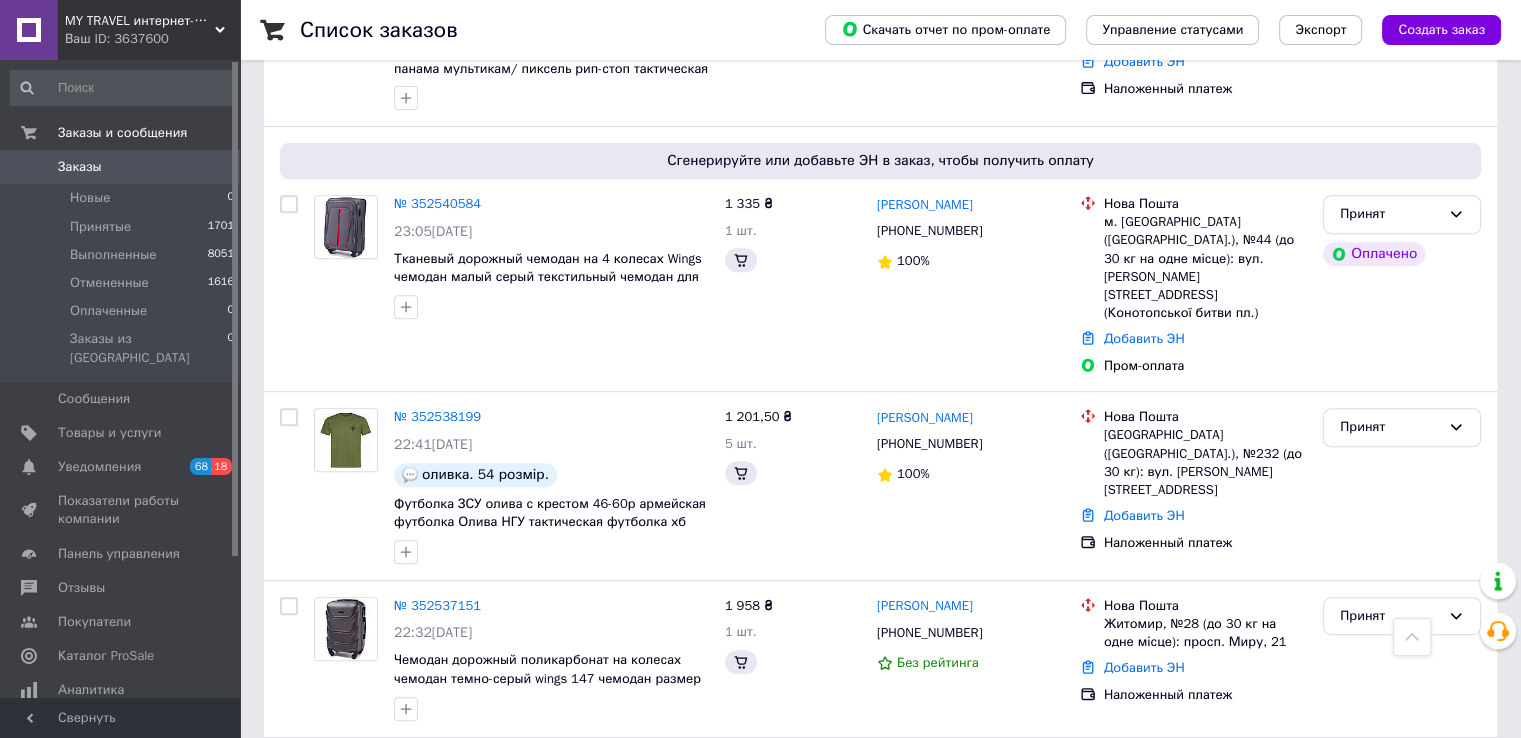 scroll, scrollTop: 800, scrollLeft: 0, axis: vertical 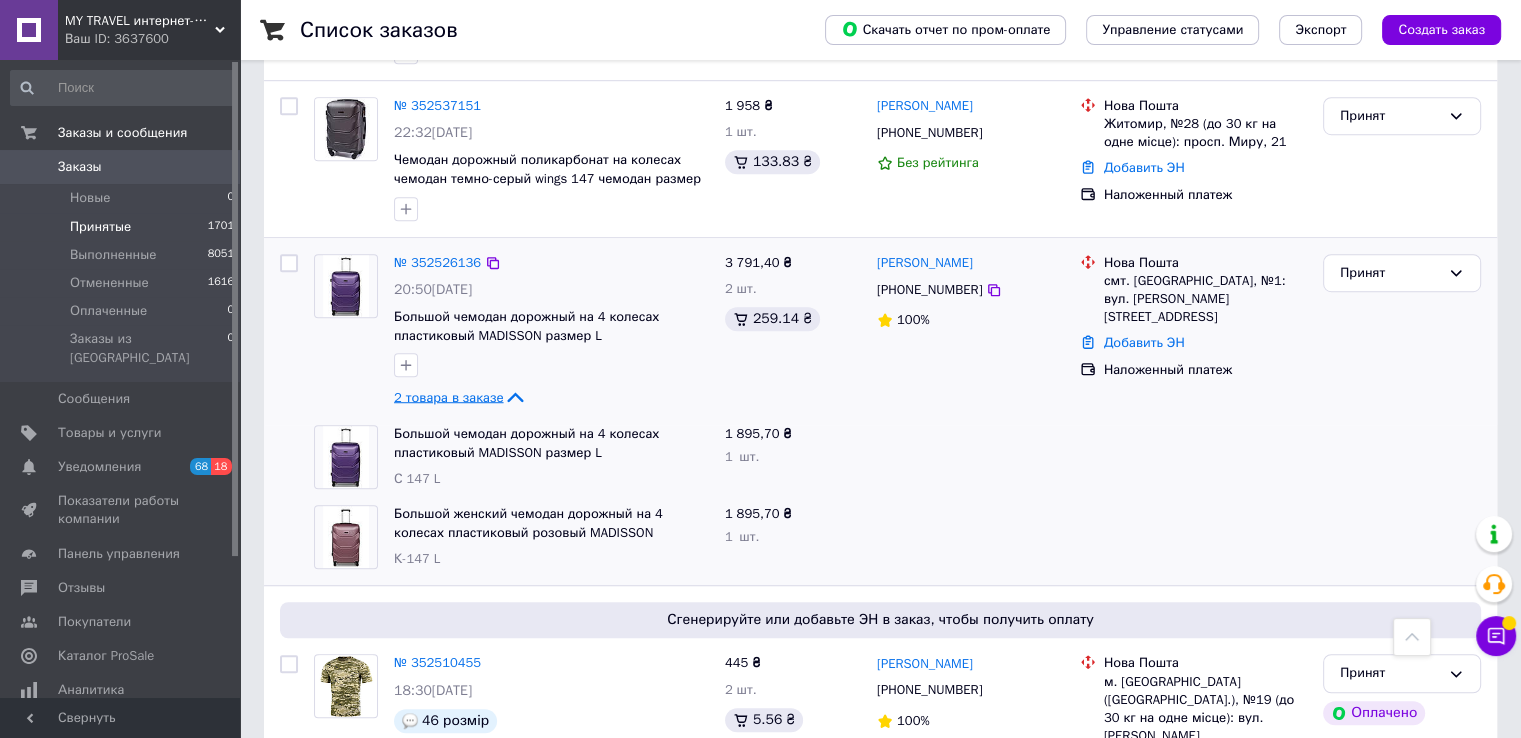click 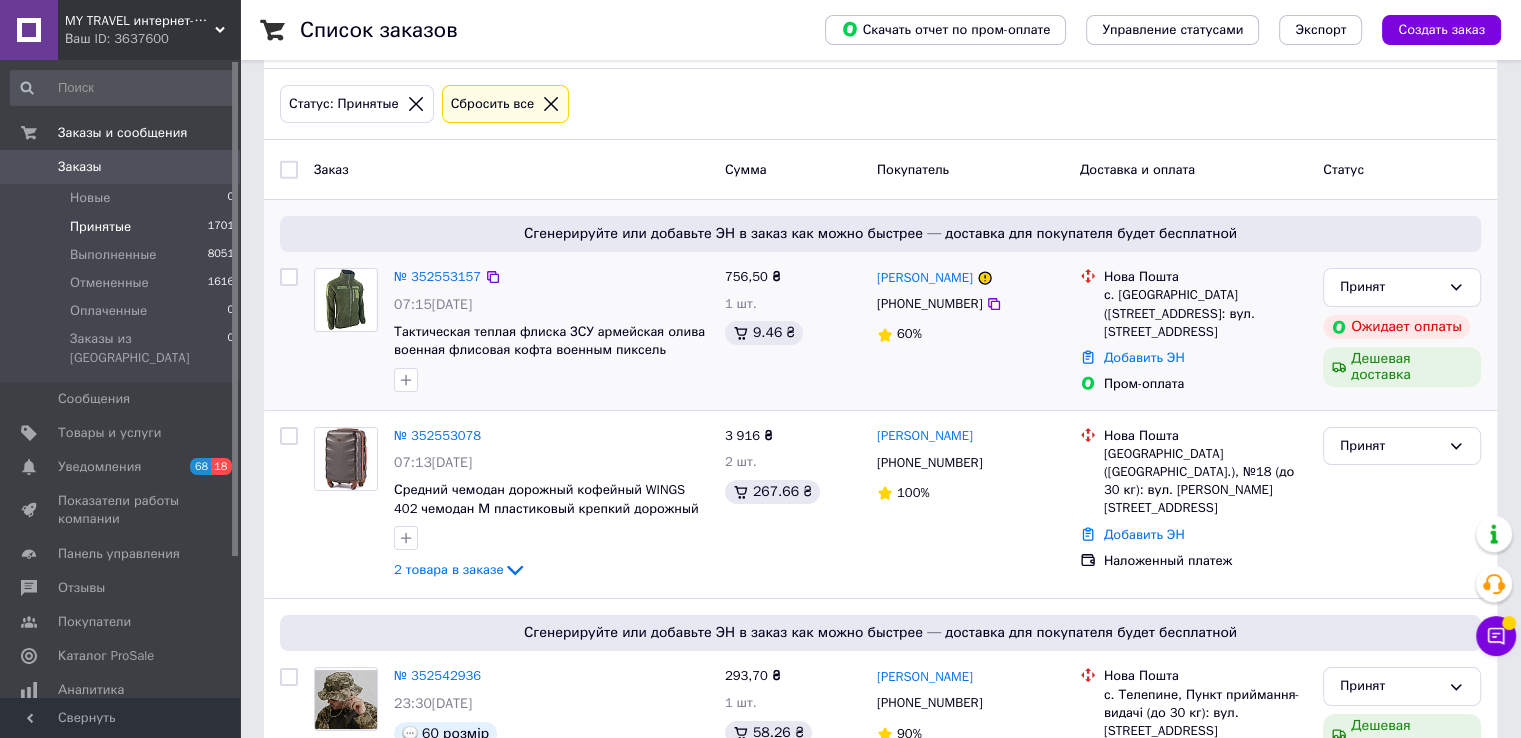 scroll, scrollTop: 0, scrollLeft: 0, axis: both 